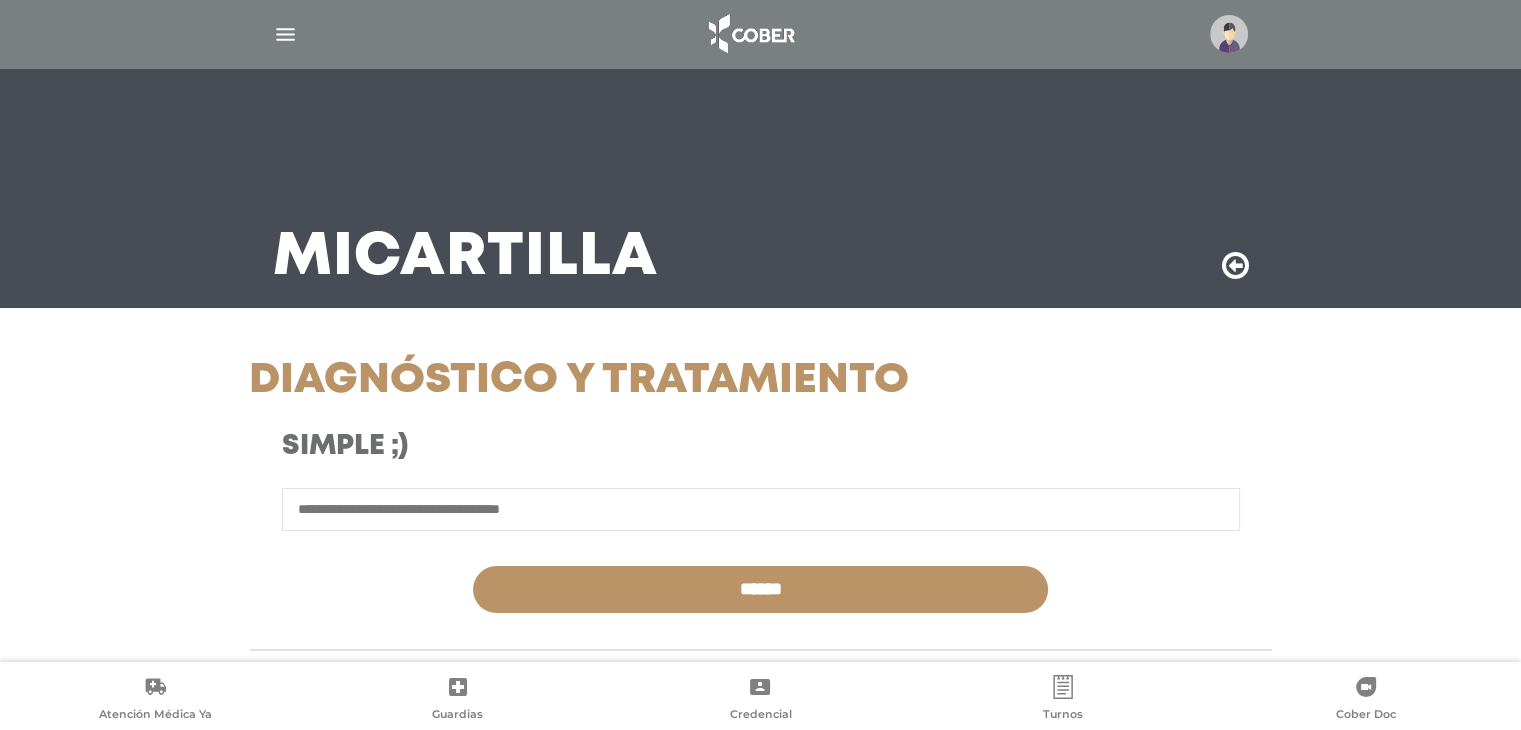 click at bounding box center (1229, 34) 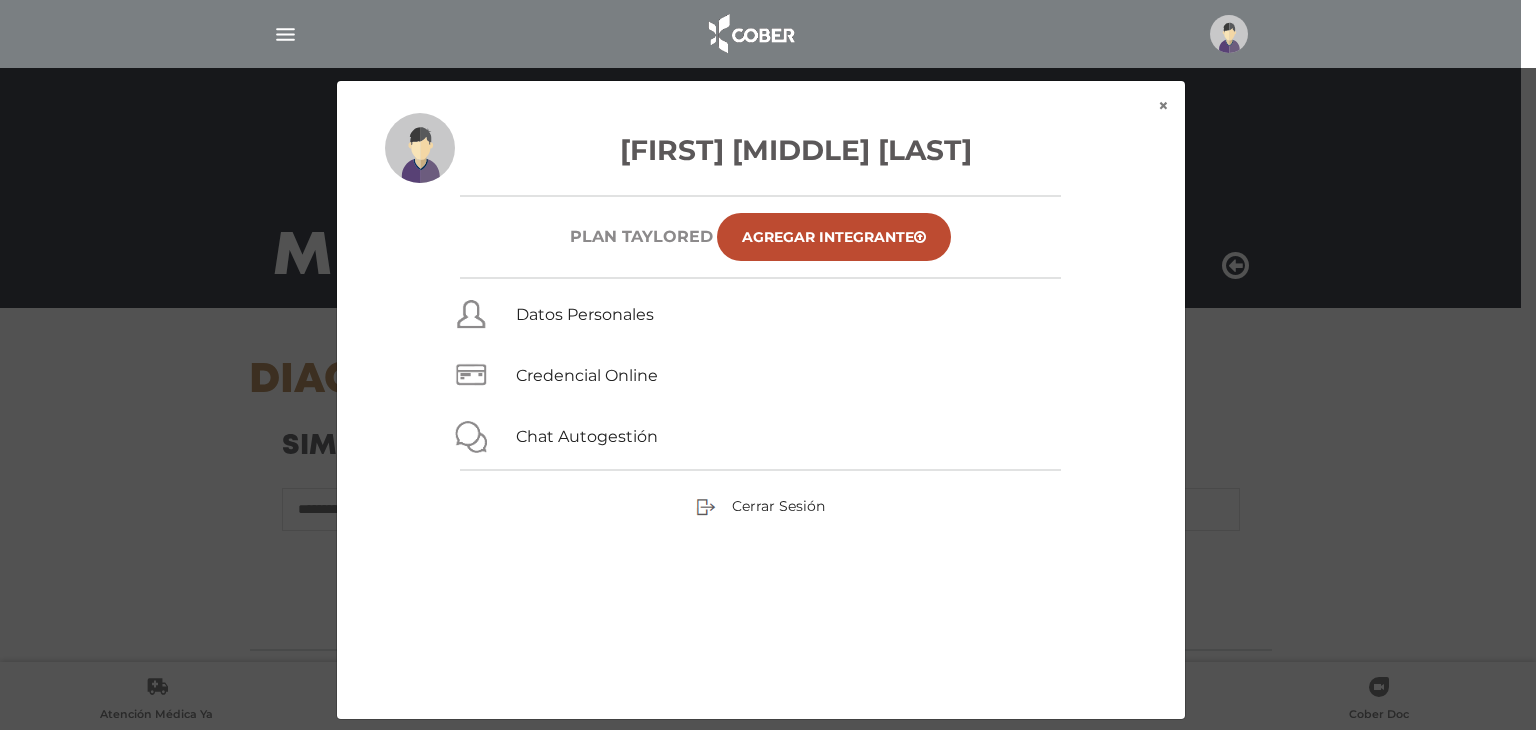 click on "Cerrar Sesión" at bounding box center [761, 506] 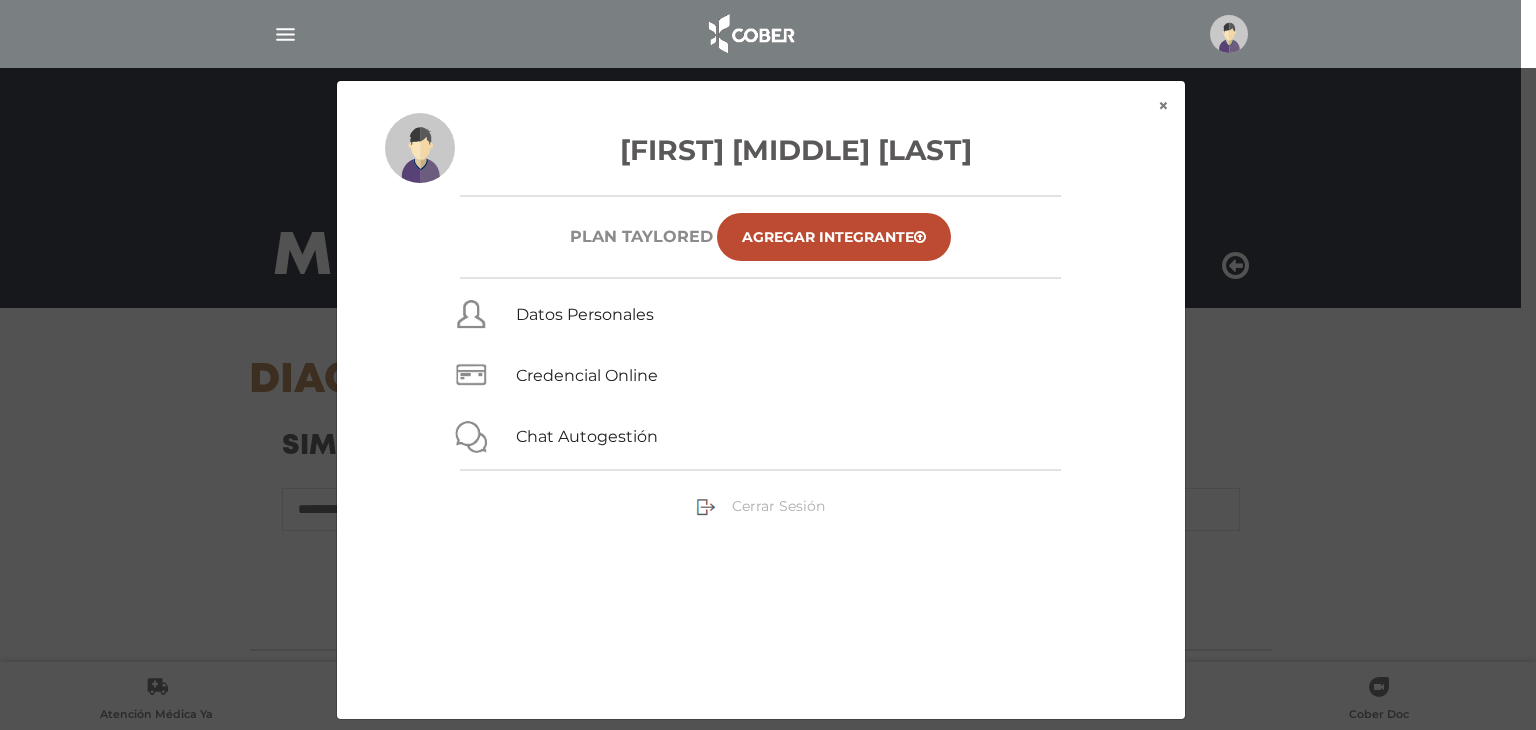 click on "Cerrar Sesión" at bounding box center [778, 506] 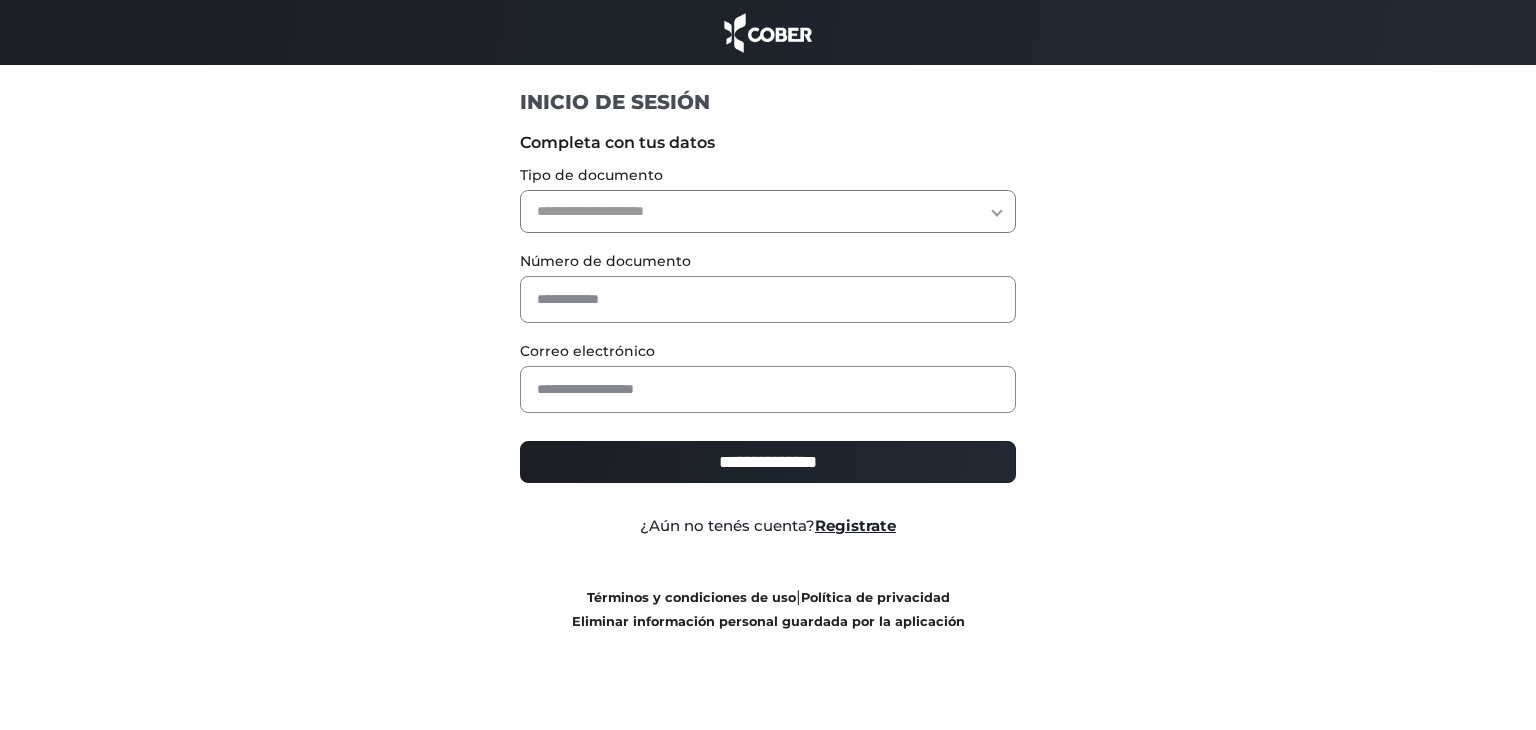 scroll, scrollTop: 0, scrollLeft: 0, axis: both 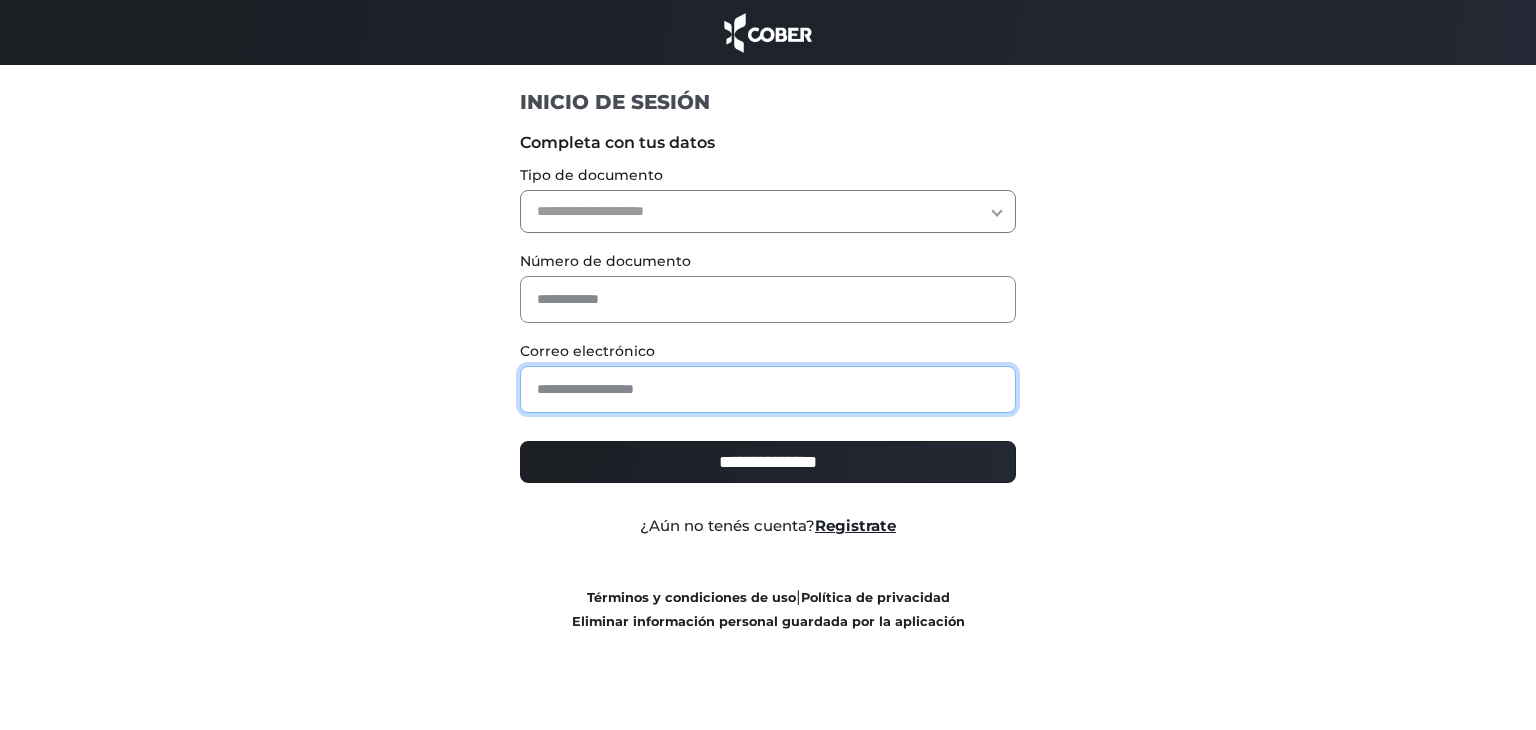 drag, startPoint x: 673, startPoint y: 385, endPoint x: 508, endPoint y: 188, distance: 256.97083 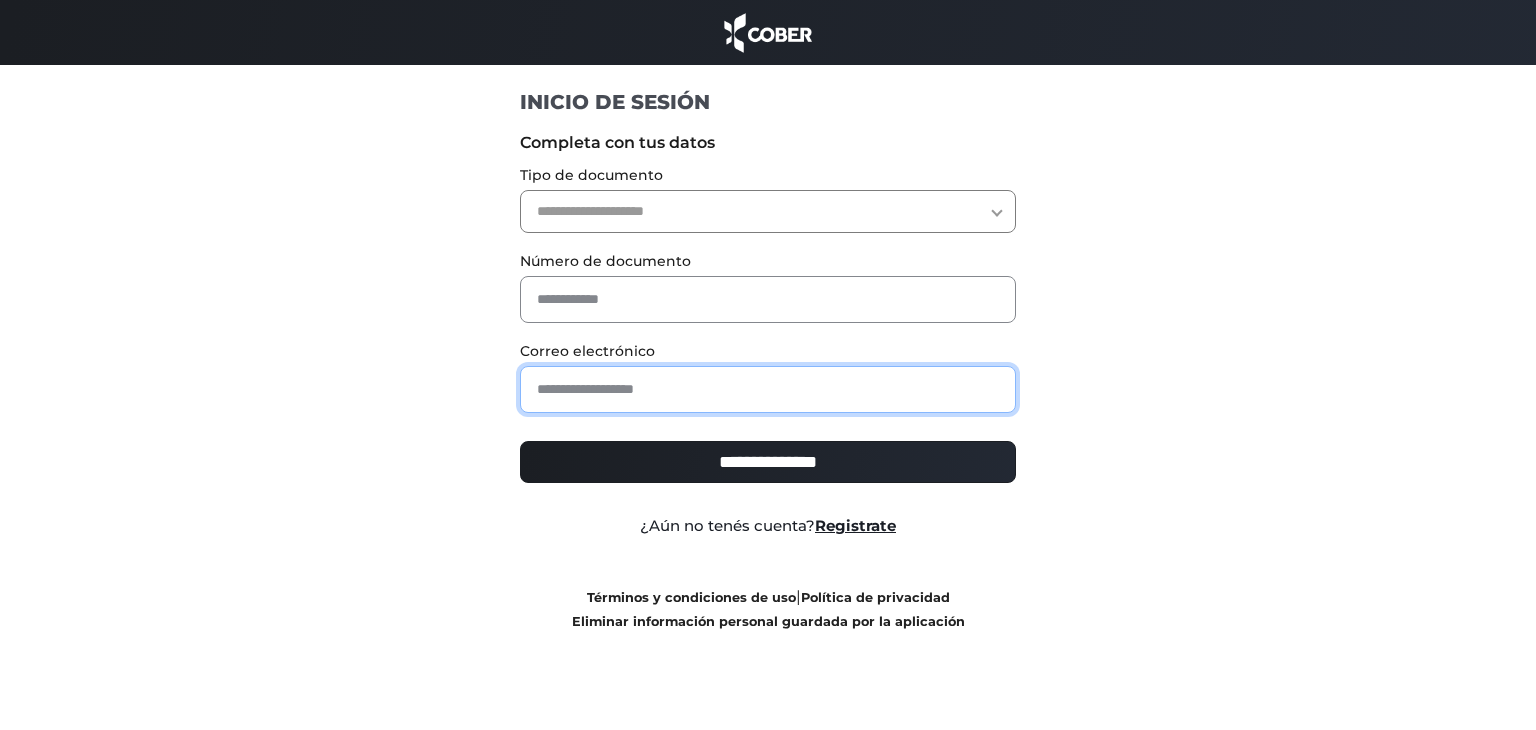 paste on "**********" 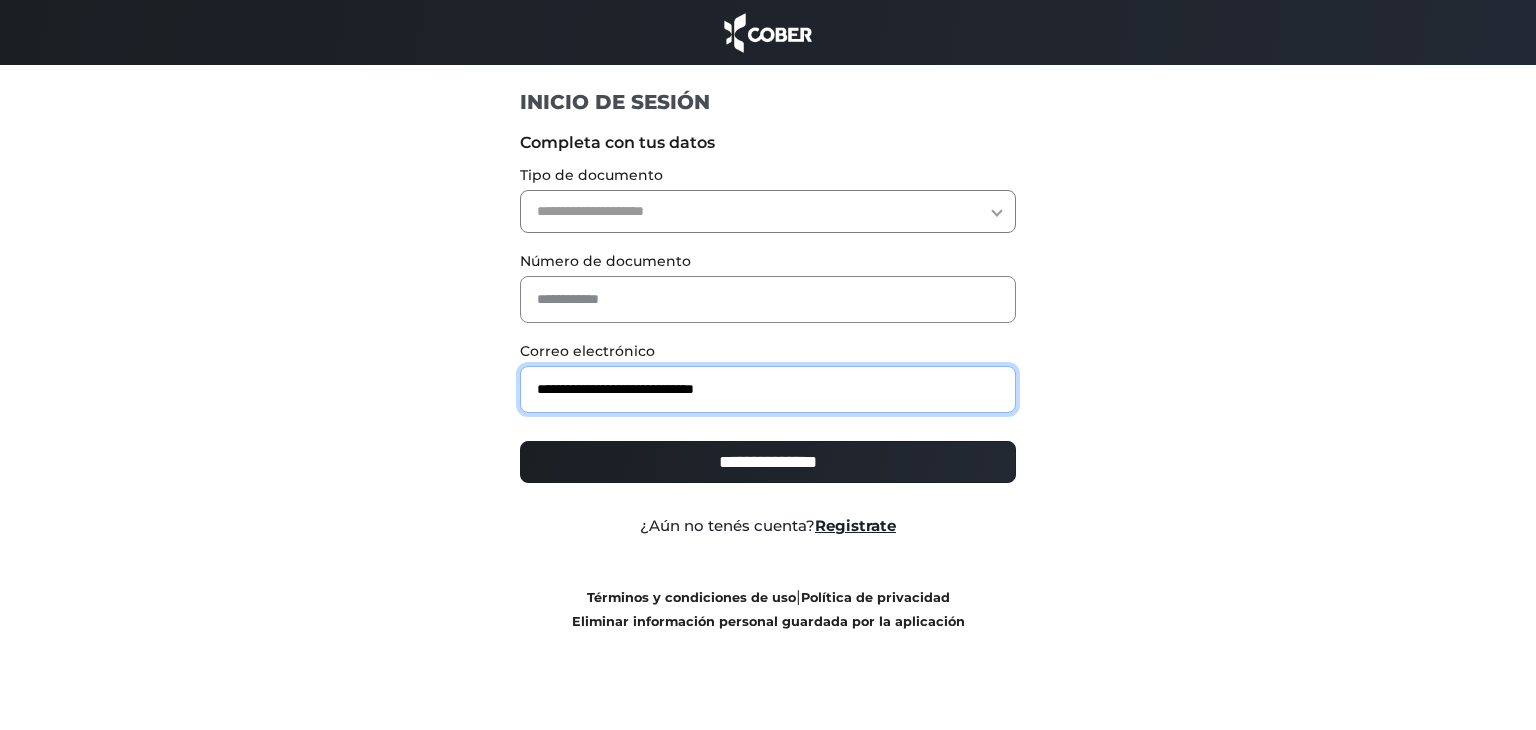 type on "**********" 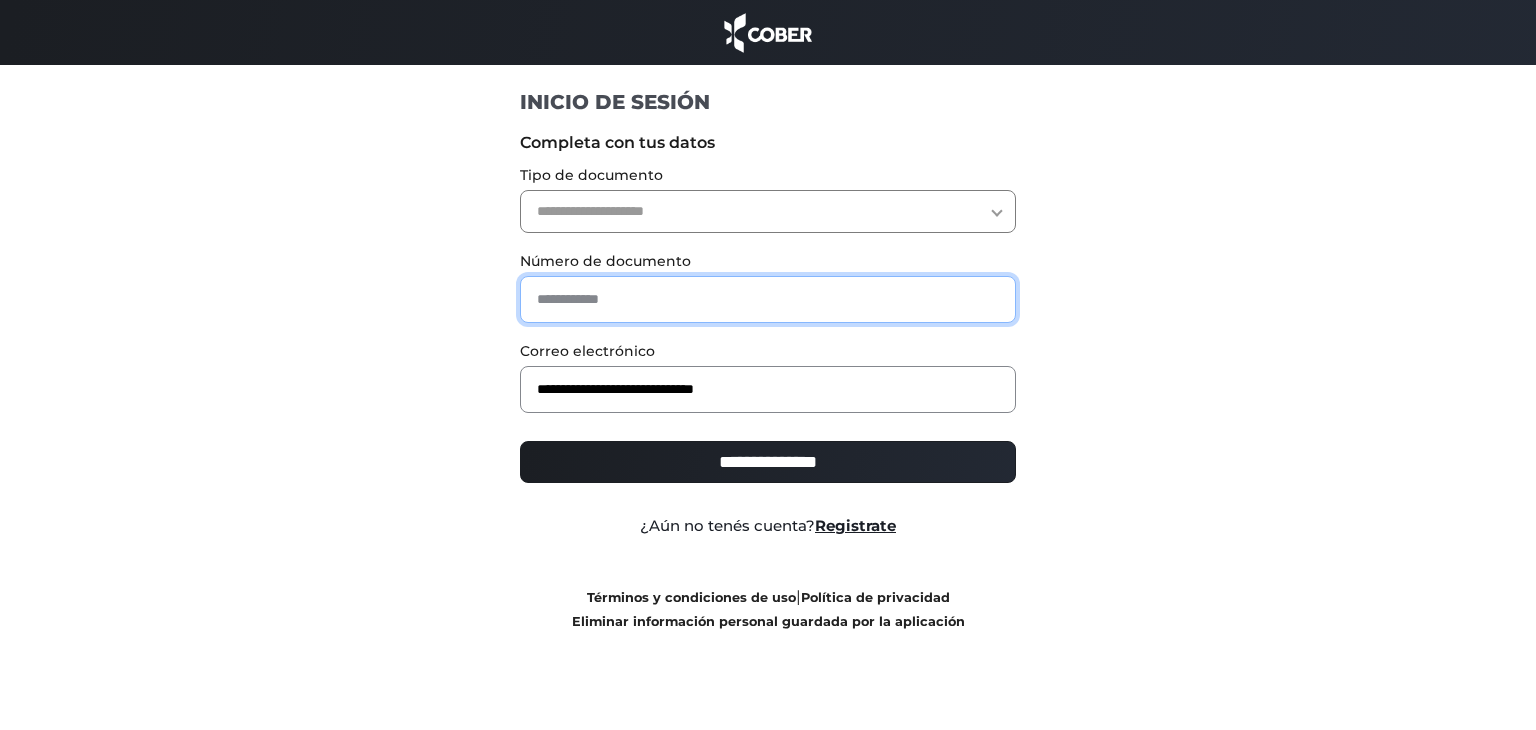 click at bounding box center (768, 299) 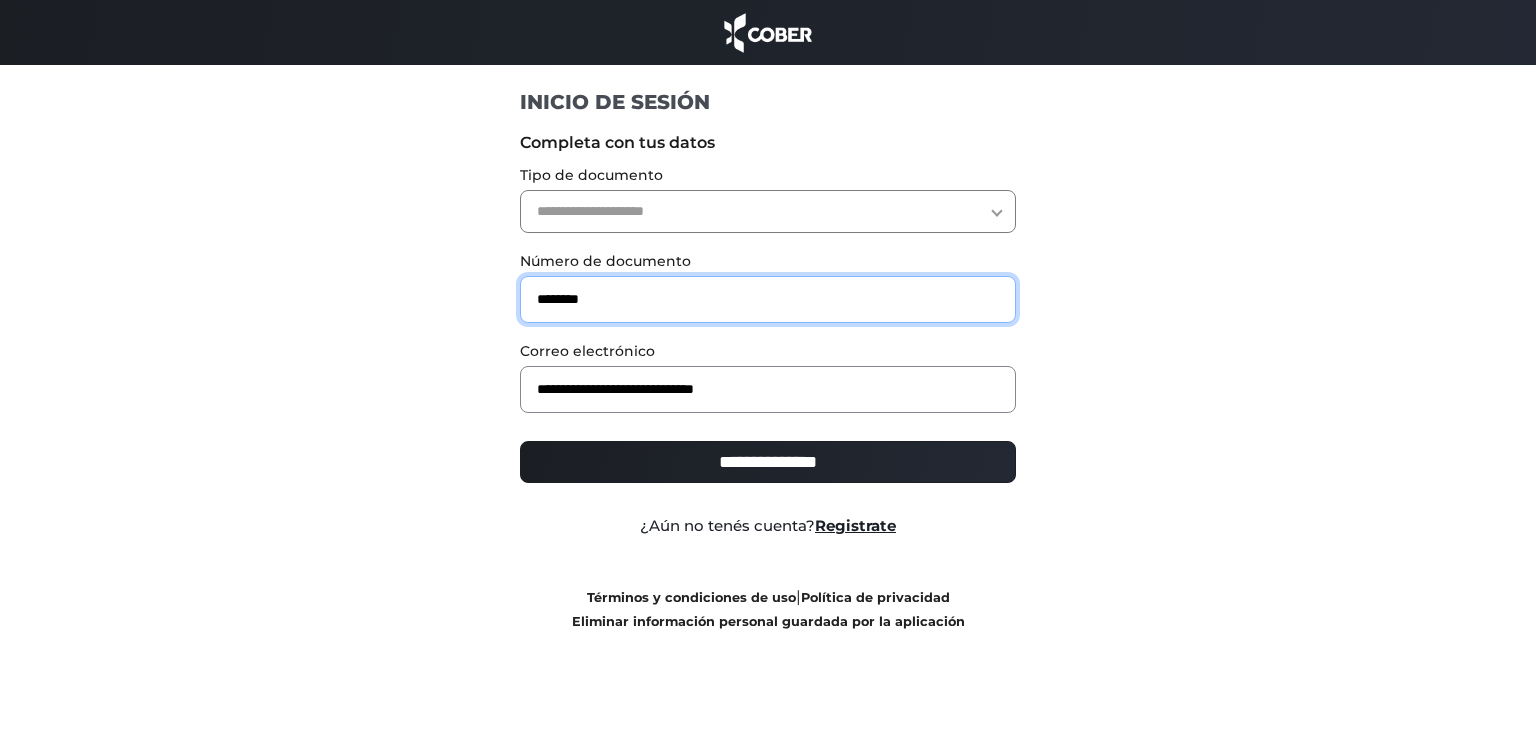type on "********" 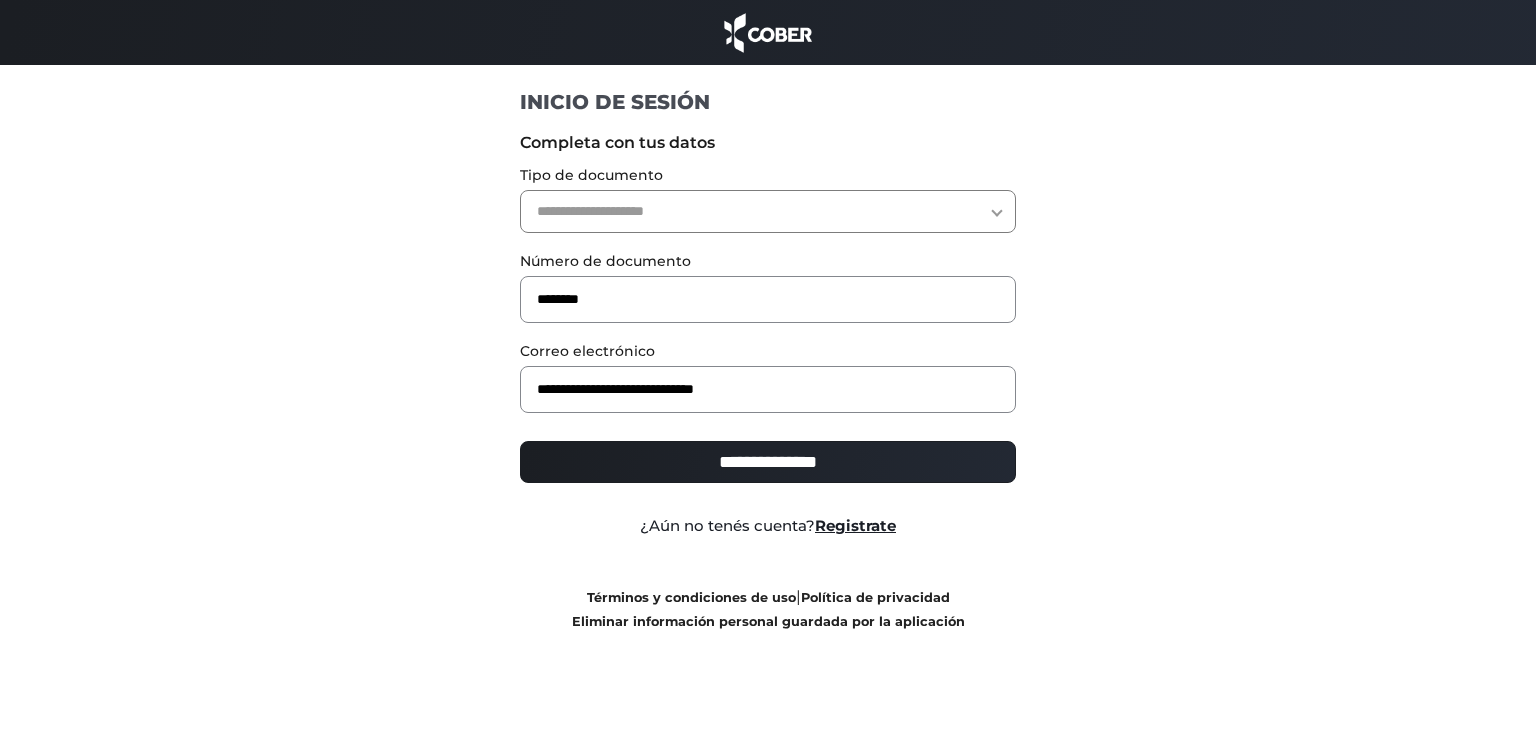 drag, startPoint x: 804, startPoint y: 214, endPoint x: 805, endPoint y: 226, distance: 12.0415945 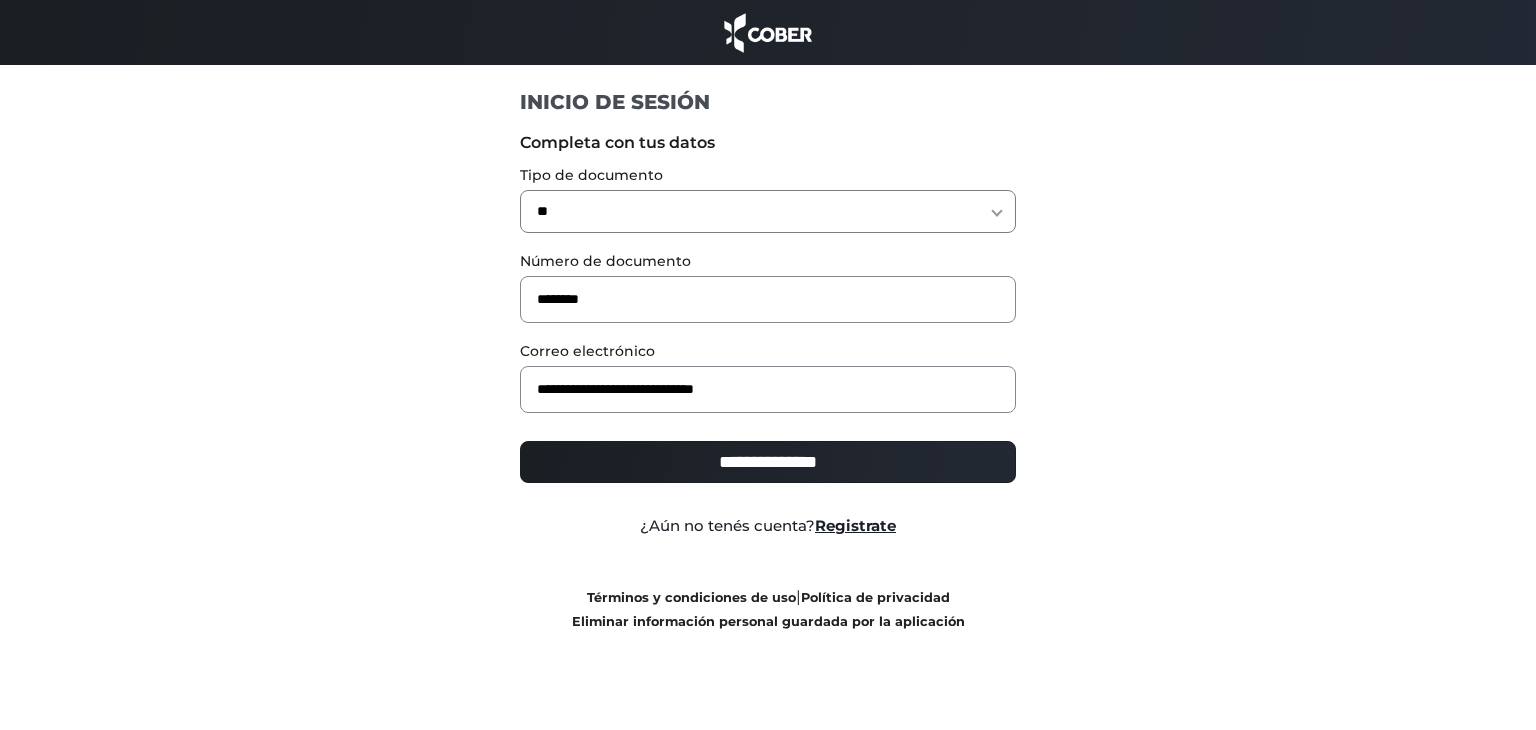 drag, startPoint x: 884, startPoint y: 205, endPoint x: 872, endPoint y: 230, distance: 27.730848 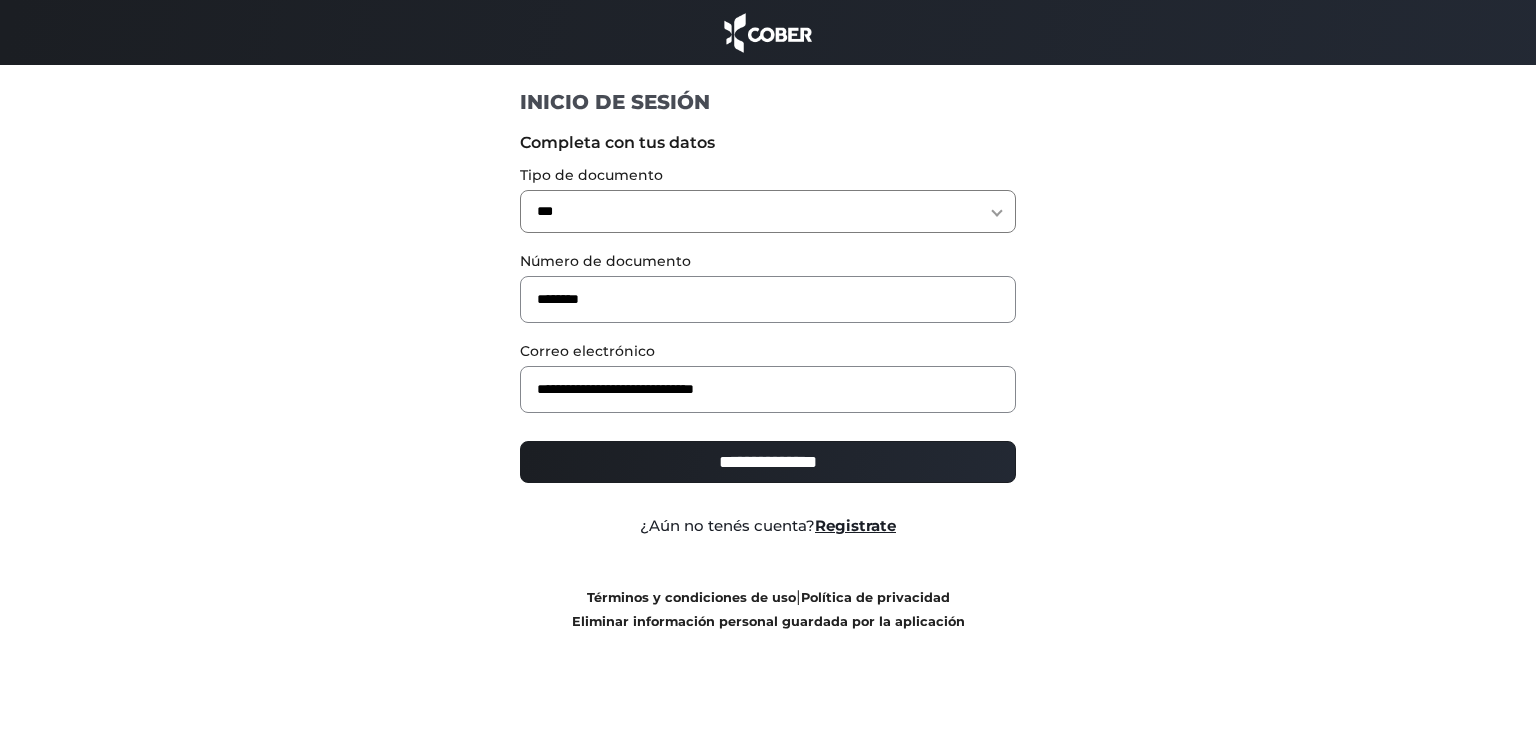 click on "**********" at bounding box center (768, 462) 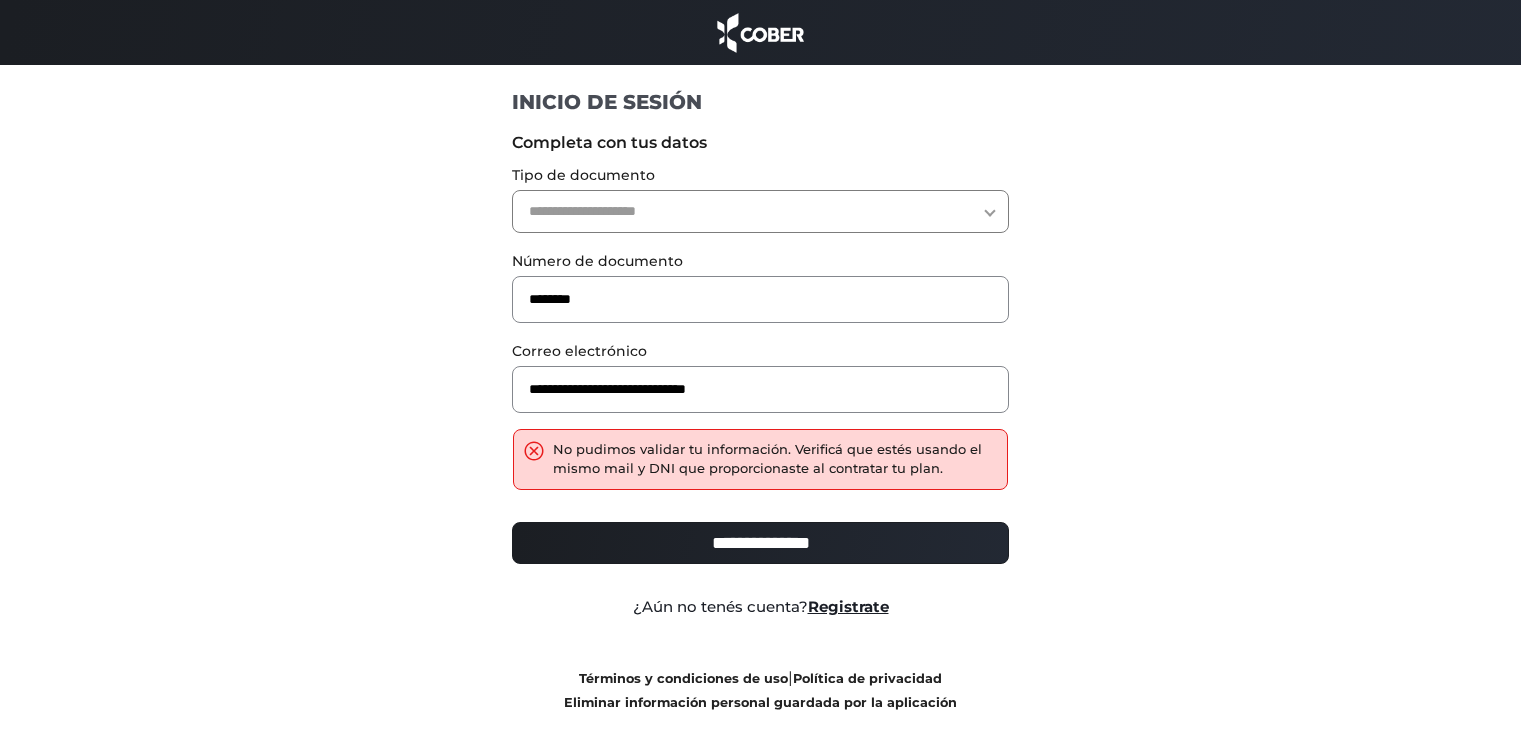 scroll, scrollTop: 0, scrollLeft: 0, axis: both 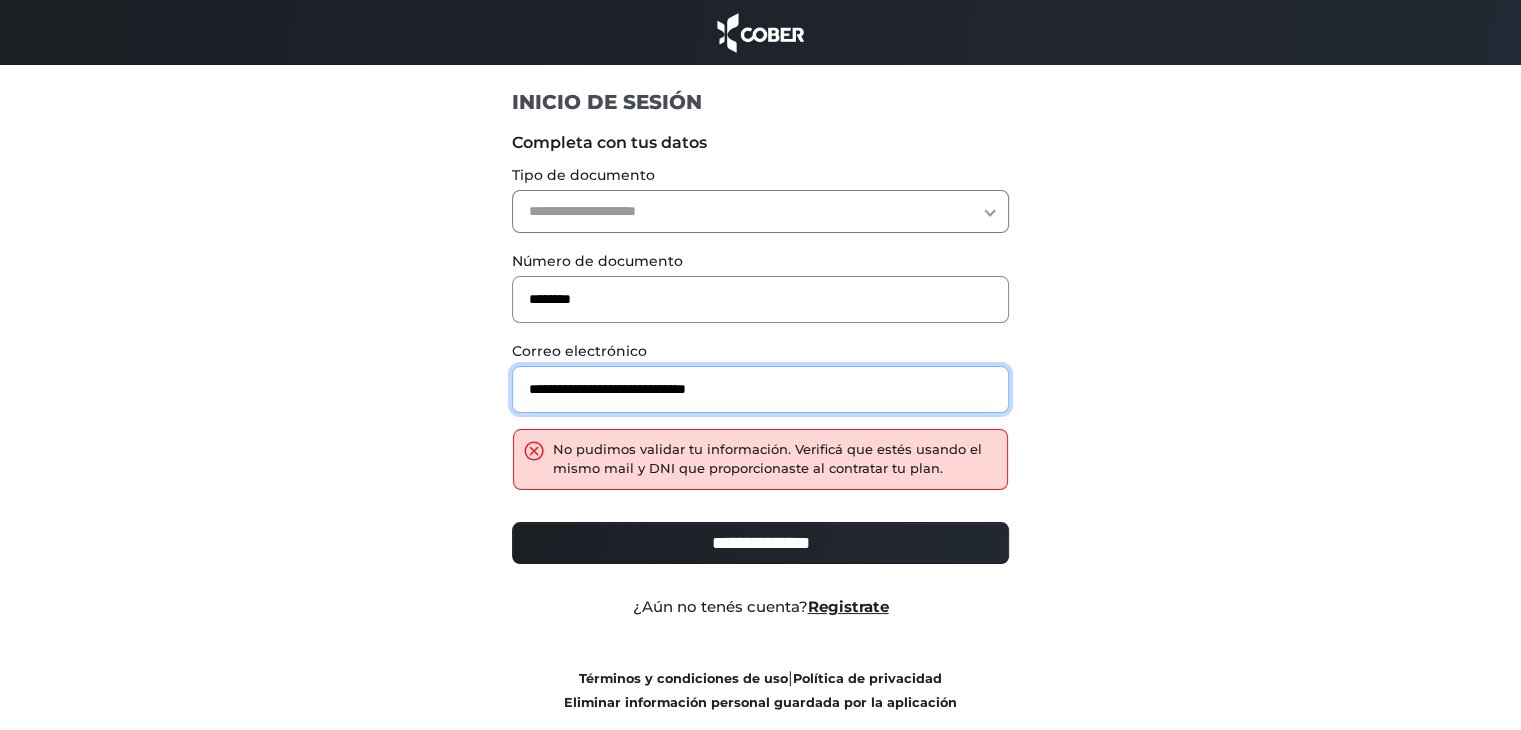 click on "Completa con tus datos
Tipo de documento
[DOCUMENT_TYPE]
***
**
**
**
***
Número de documento
********
Correo electrónico
[EMAIL]
No pudimos validar tu información. Verificá que estés usando el mismo mail y DNI que proporcionaste al contratar tu plan.
[DOCUMENT_NUMBER]
¿Aún no tenés cuenta?  Registrate
Términos y condiciones de uso  |
Política de privacidad
Eliminar información personal guardada por la aplicación" at bounding box center [761, 418] 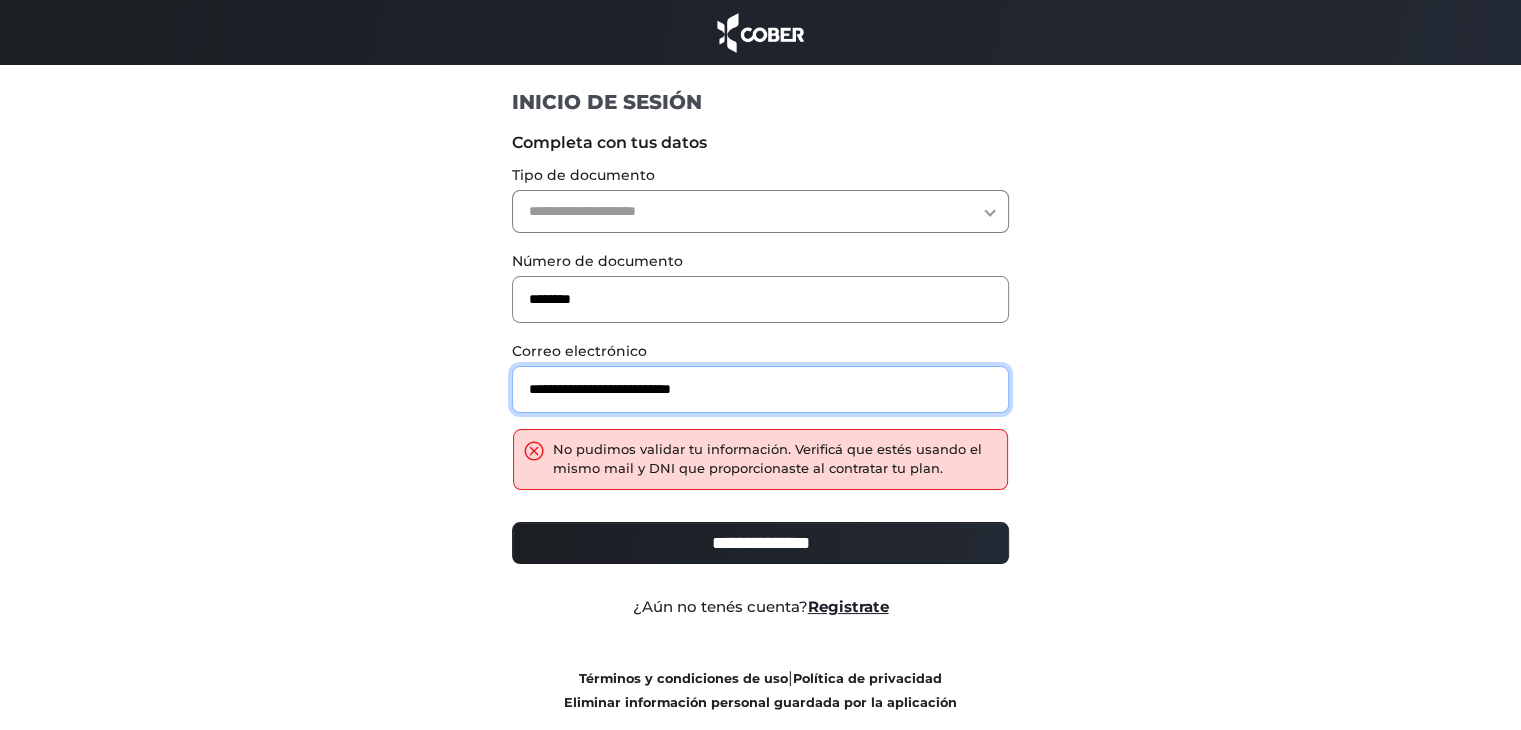 type on "**********" 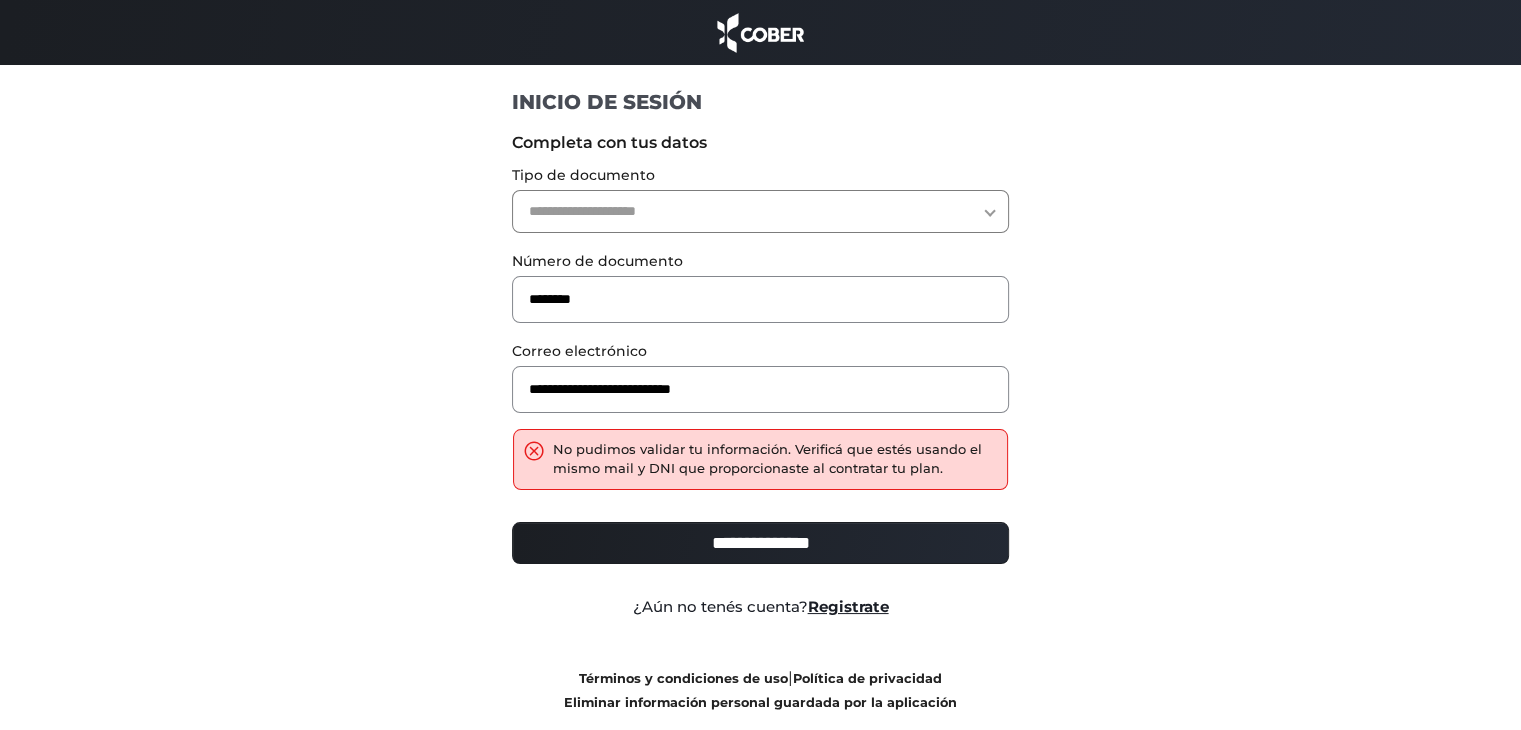 drag, startPoint x: 787, startPoint y: 205, endPoint x: 787, endPoint y: 229, distance: 24 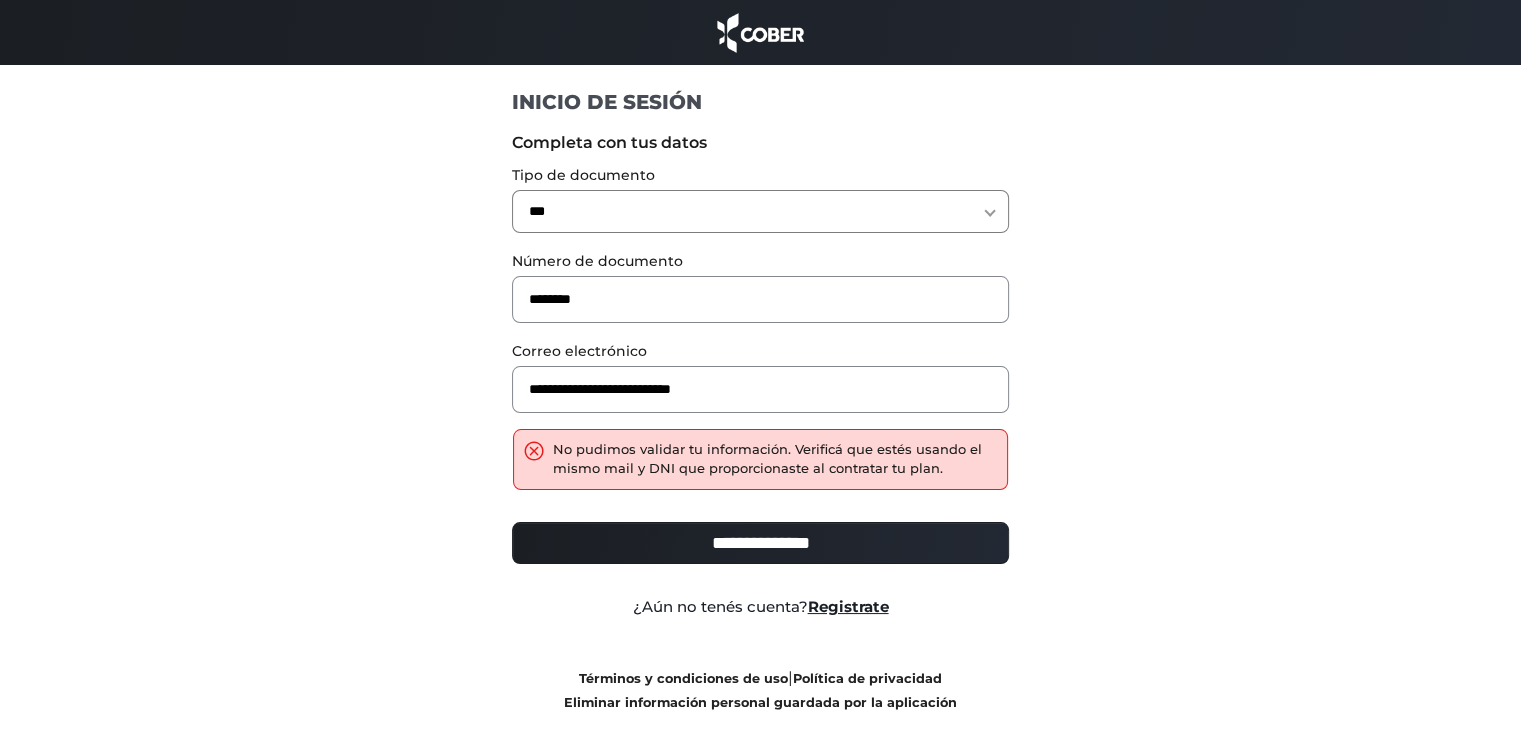 click on "**********" at bounding box center (760, 211) 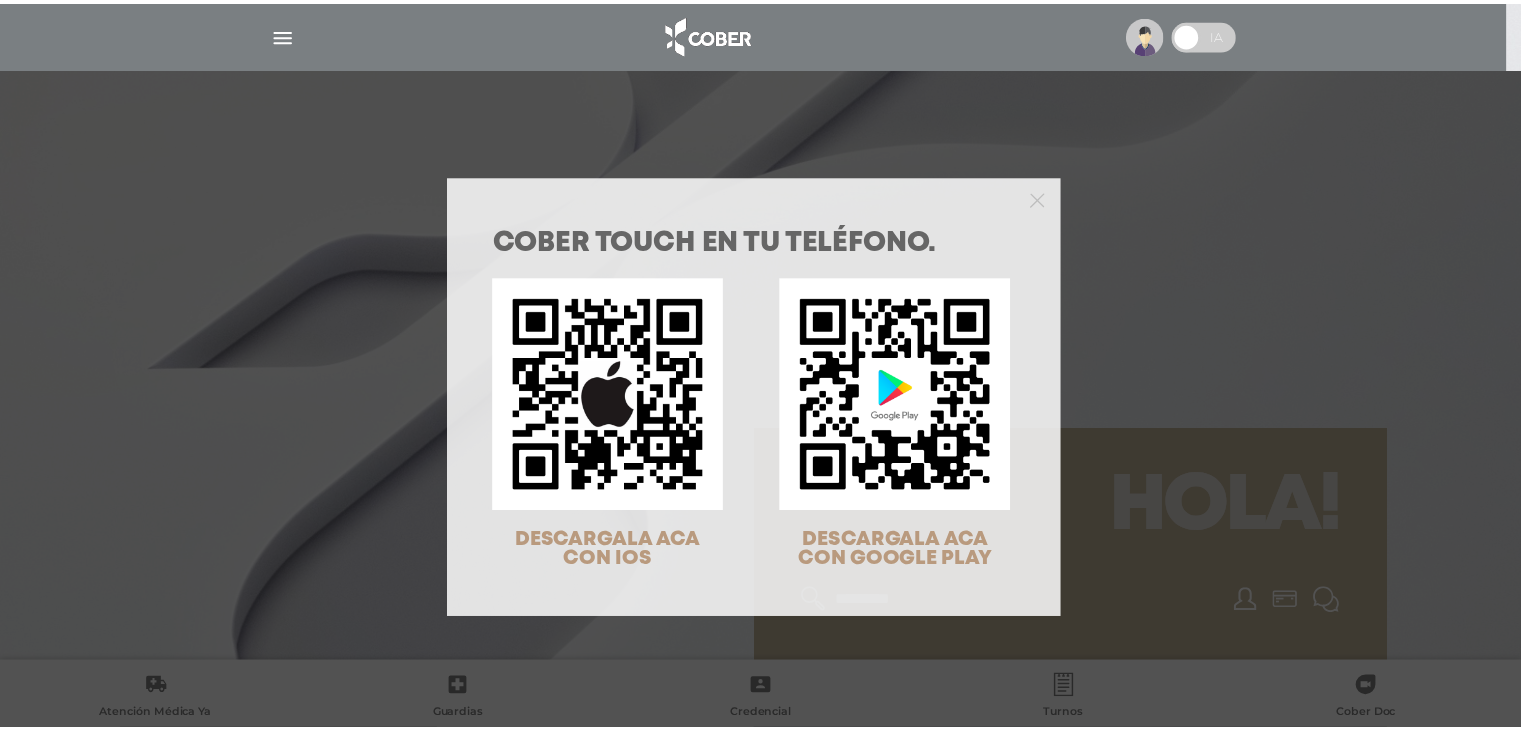 scroll, scrollTop: 0, scrollLeft: 0, axis: both 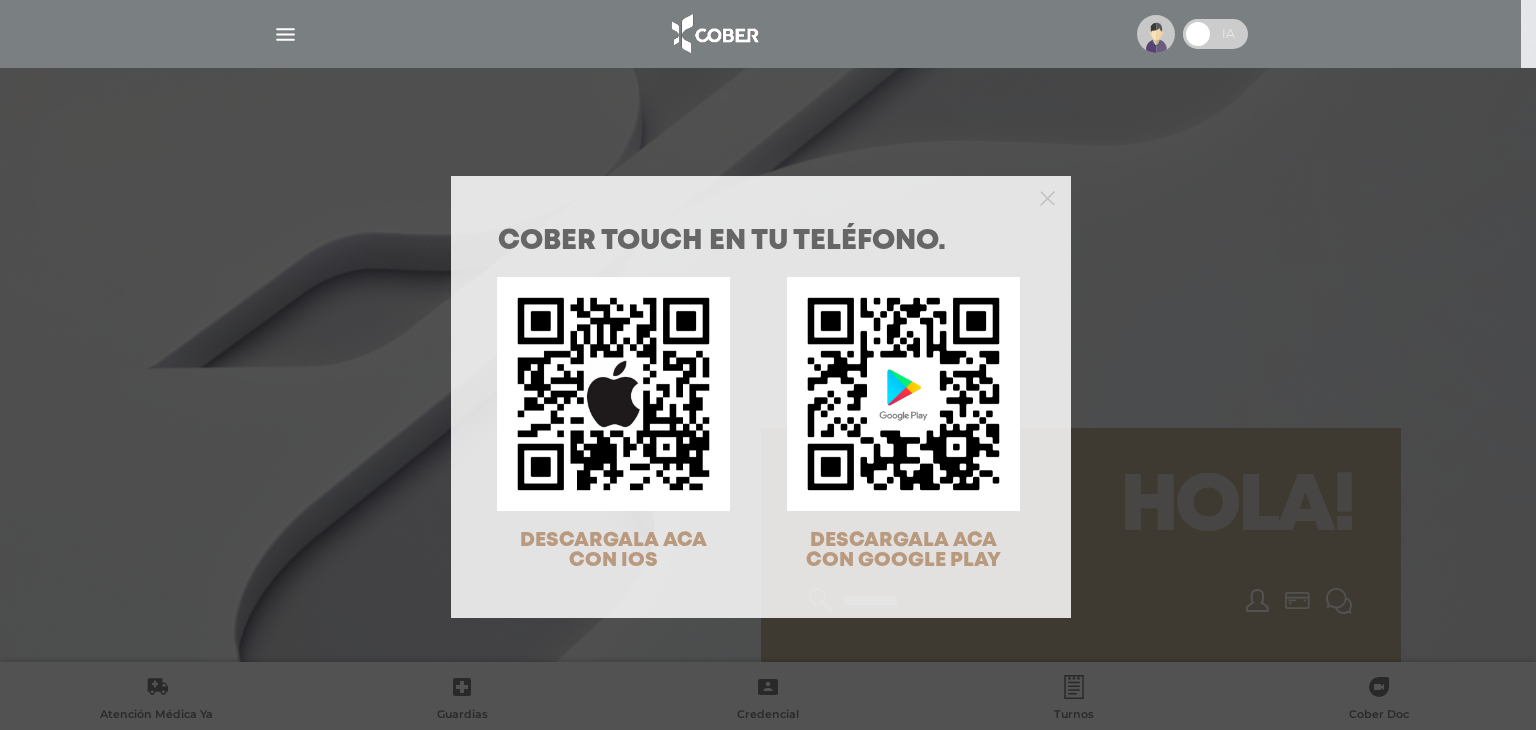 click at bounding box center [761, 196] 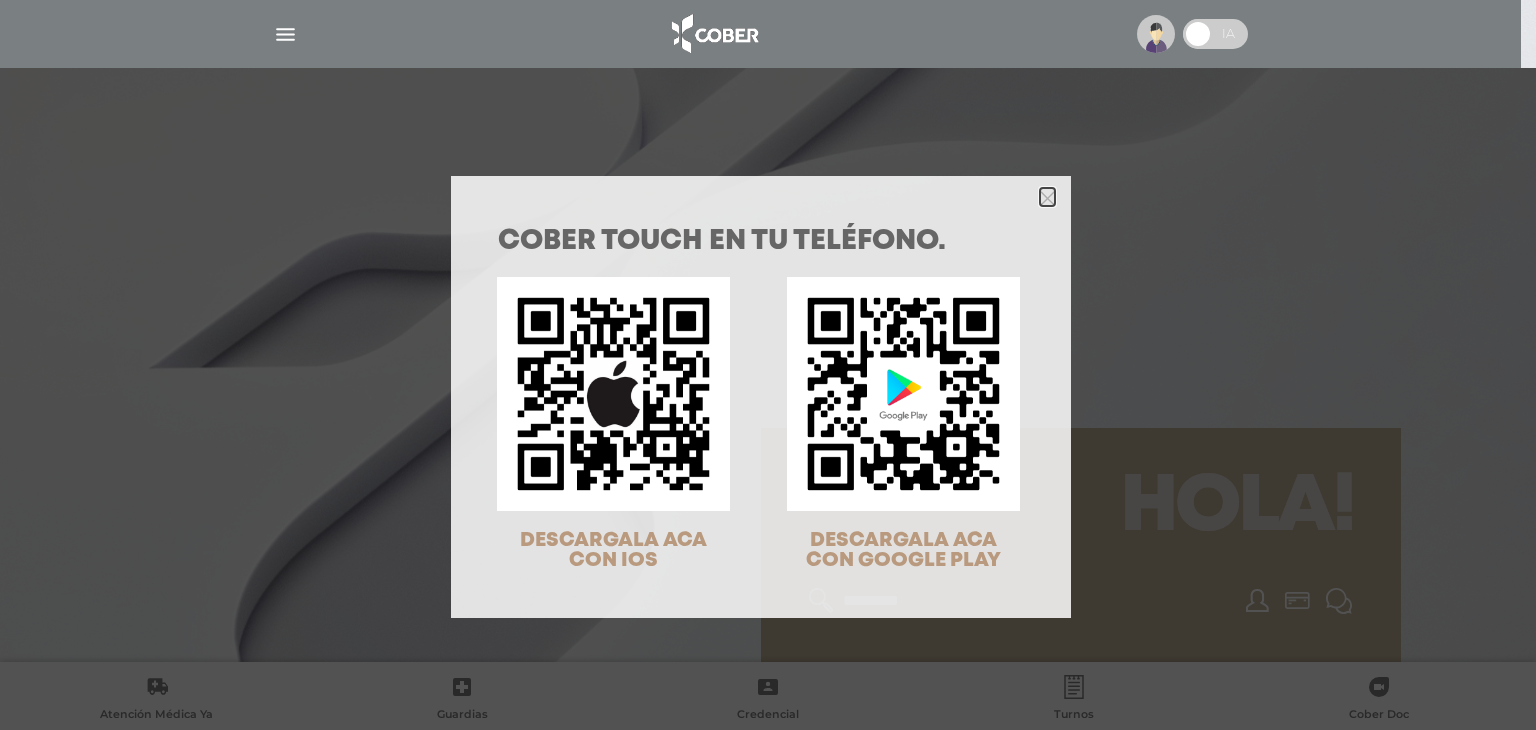 click at bounding box center [1047, 198] 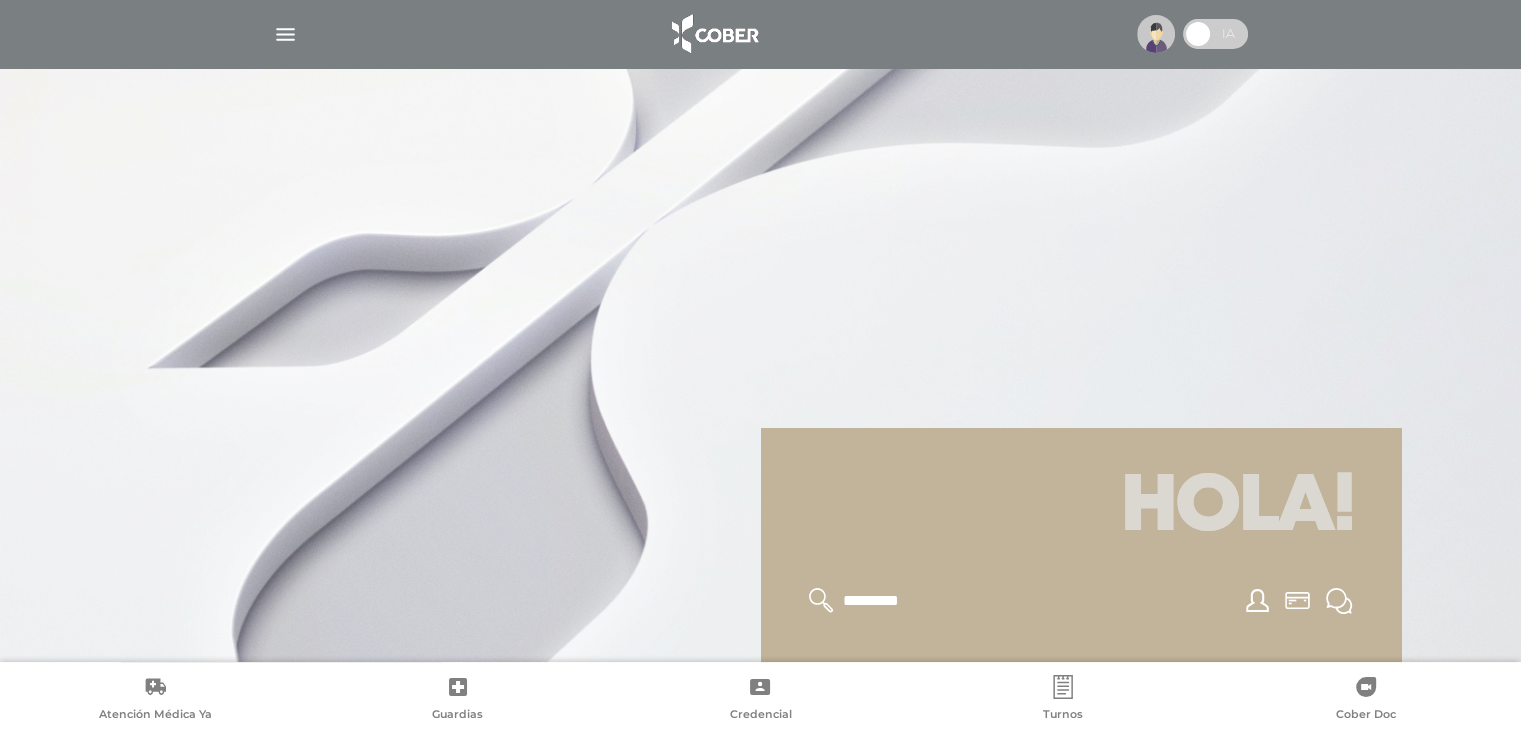 click at bounding box center (285, 34) 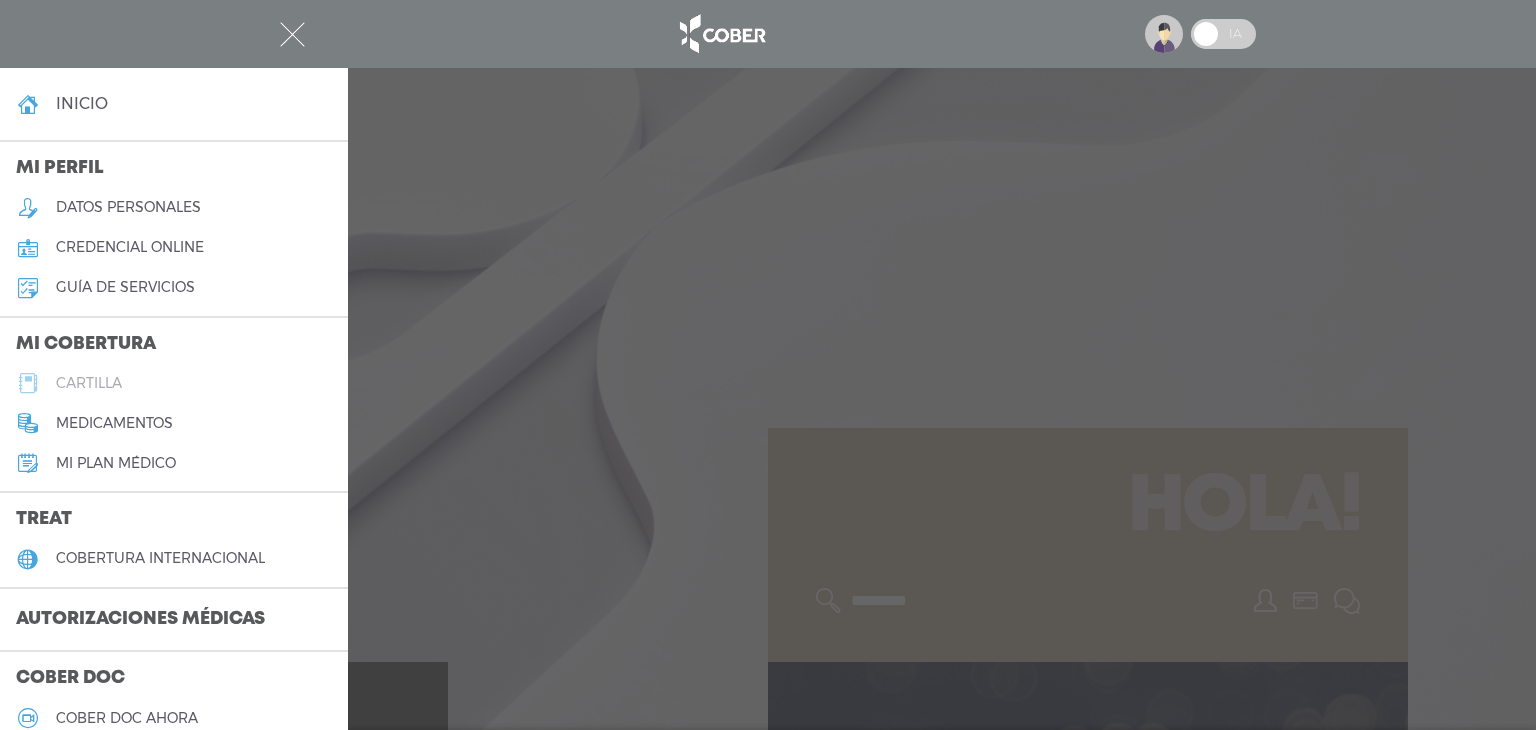 click on "cartilla" at bounding box center (89, 383) 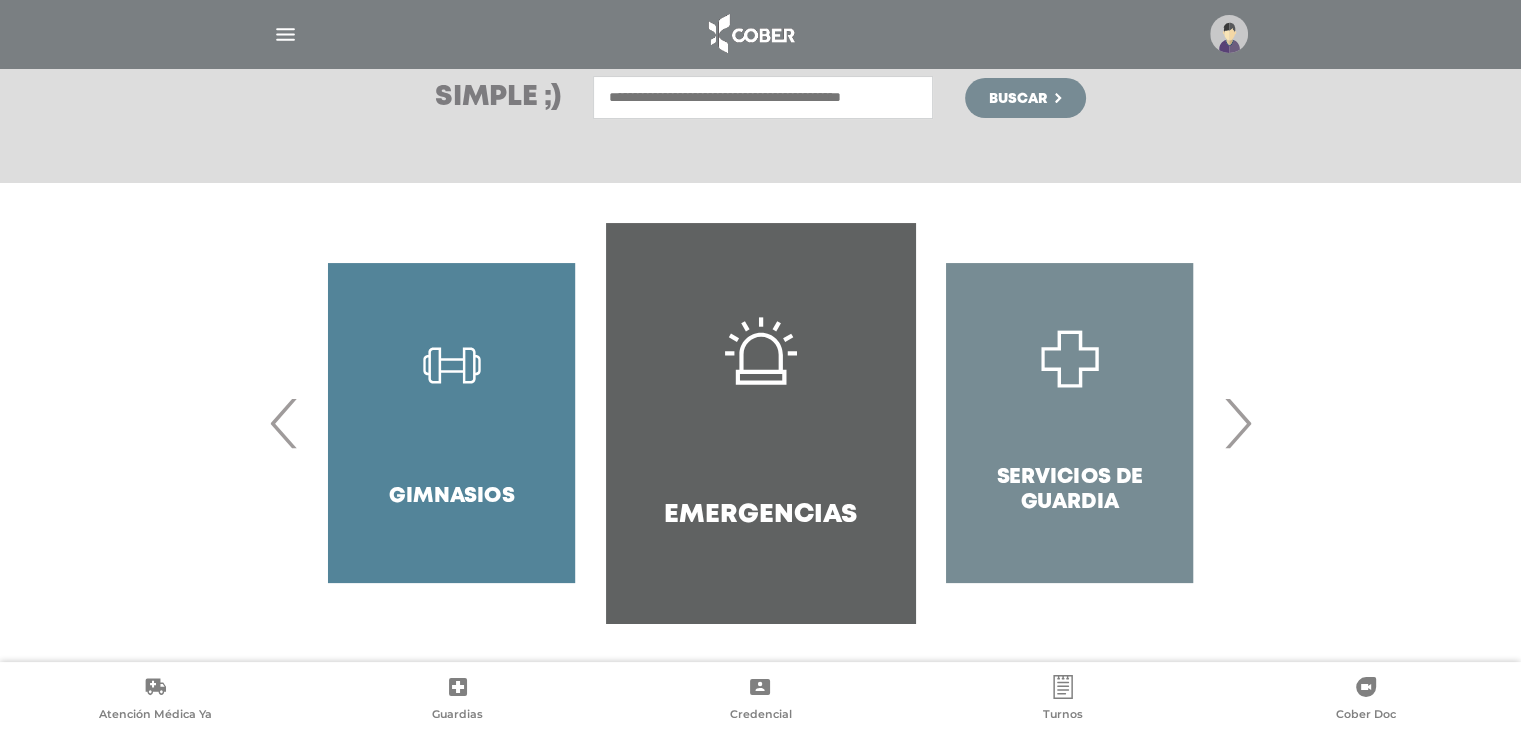 click on "›" at bounding box center (1237, 423) 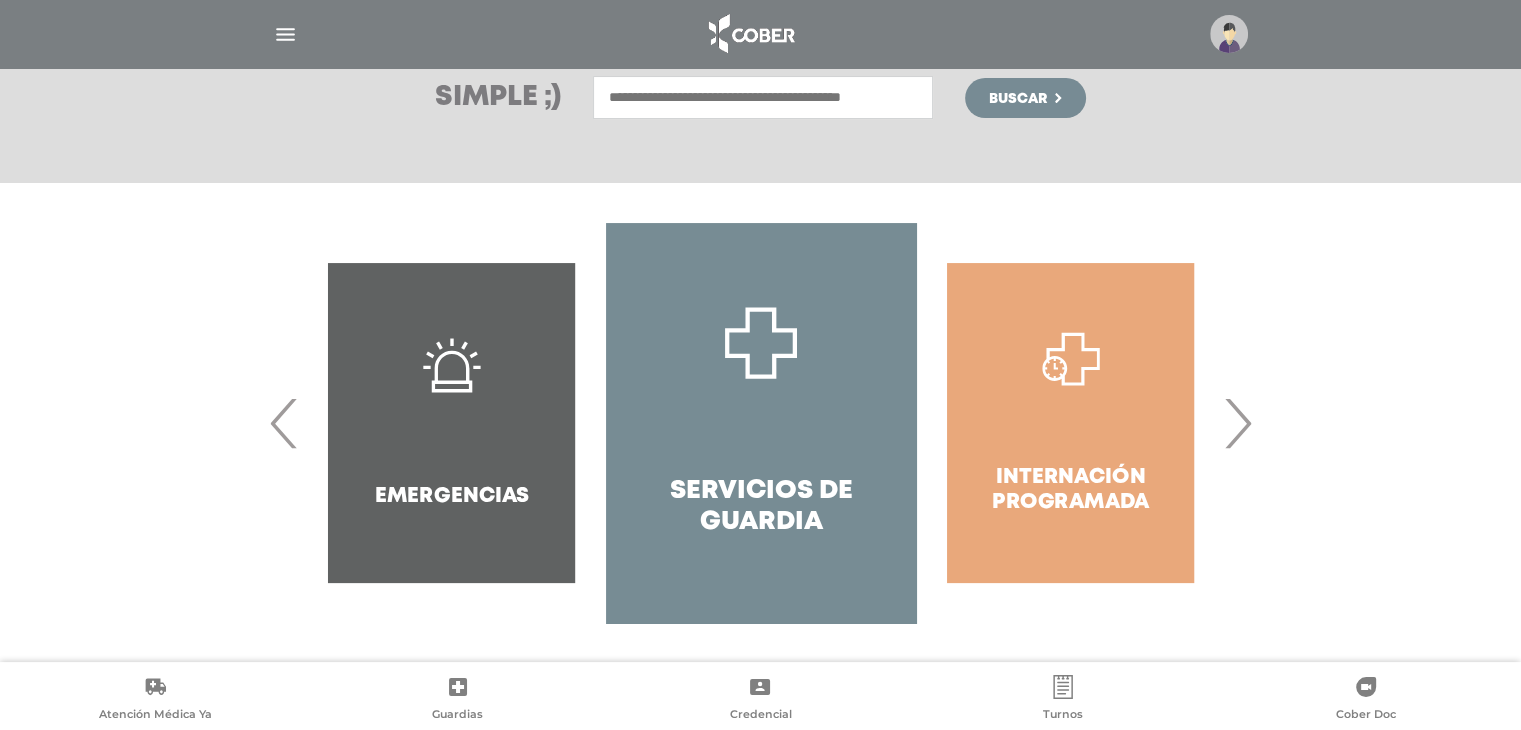 click on "›" at bounding box center (1237, 423) 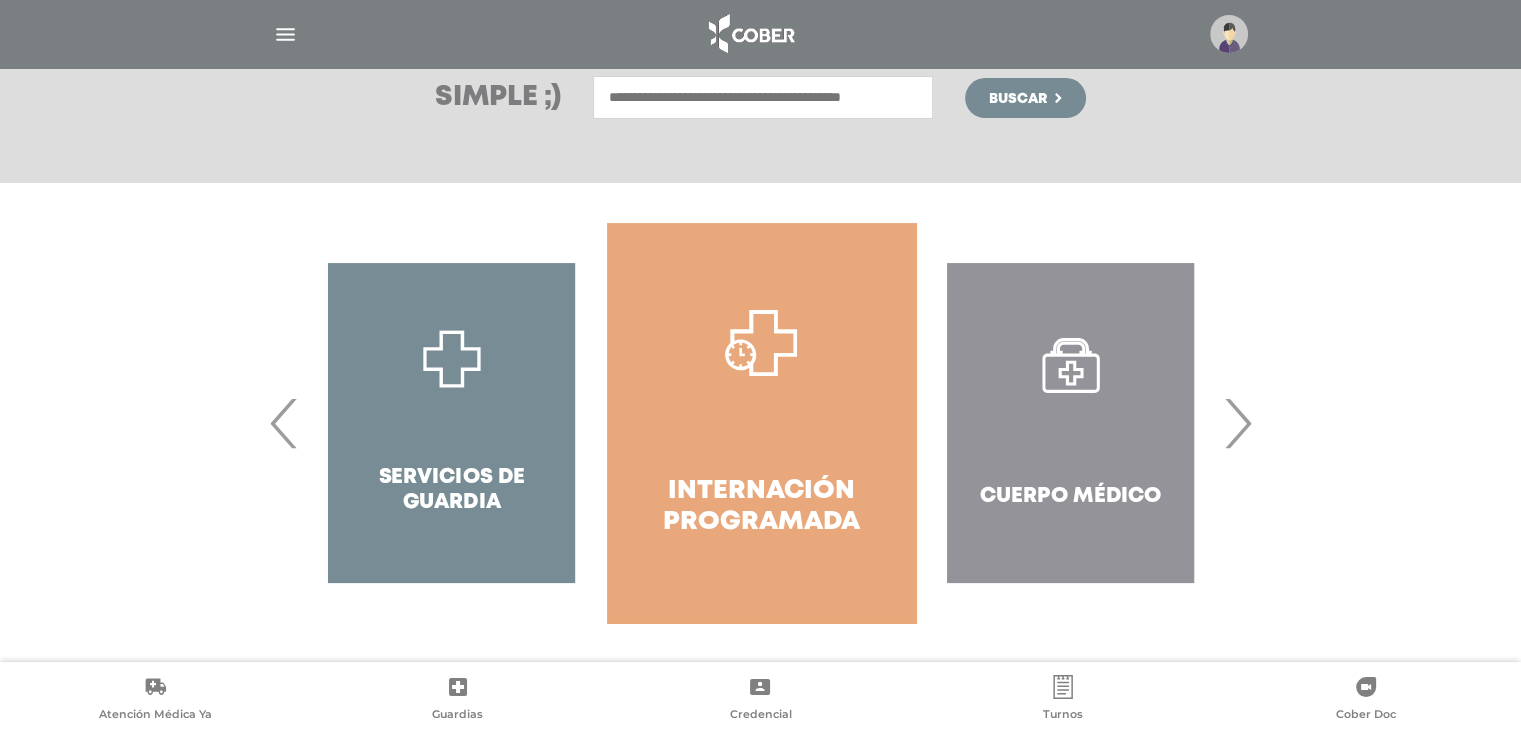 click on "›" at bounding box center [1237, 423] 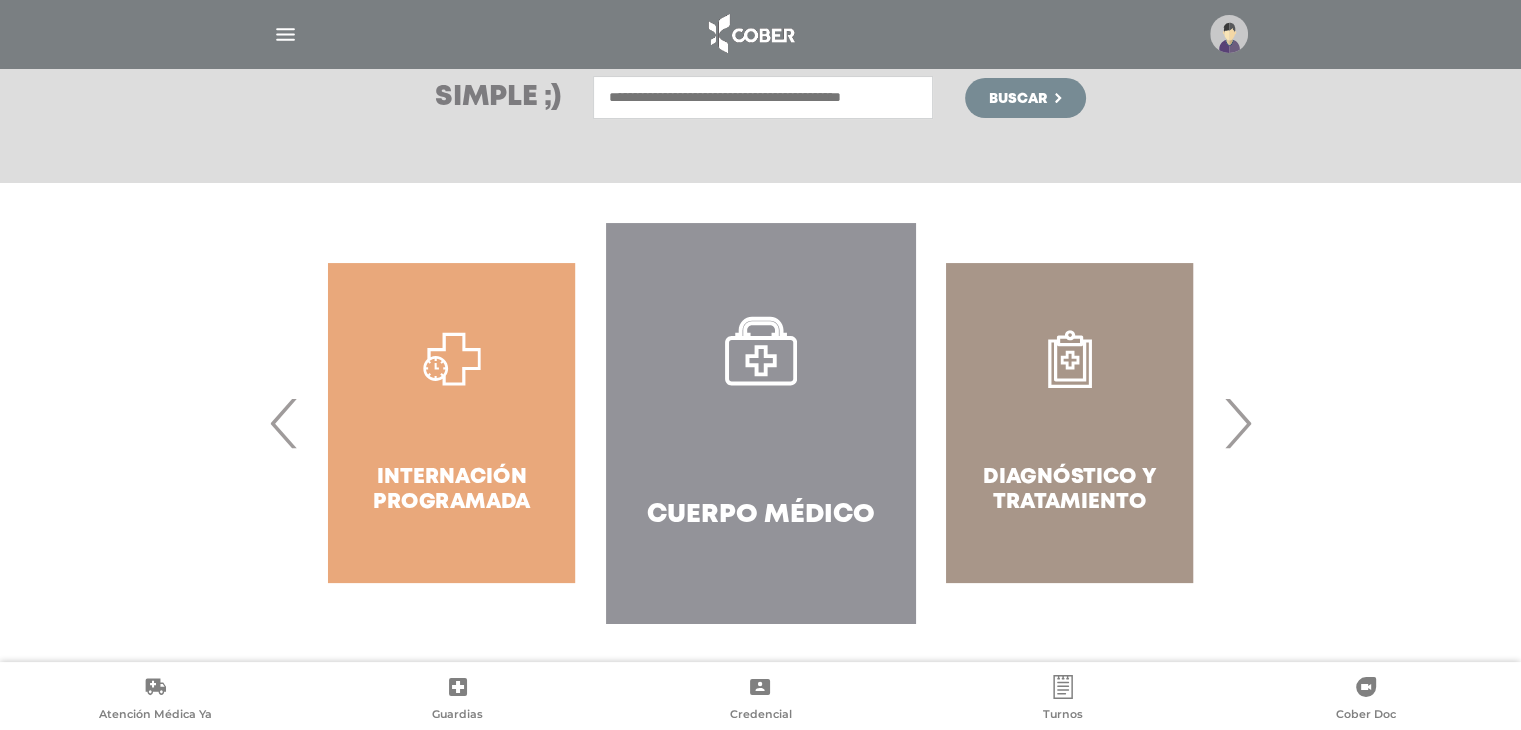 click on "›" at bounding box center (1237, 423) 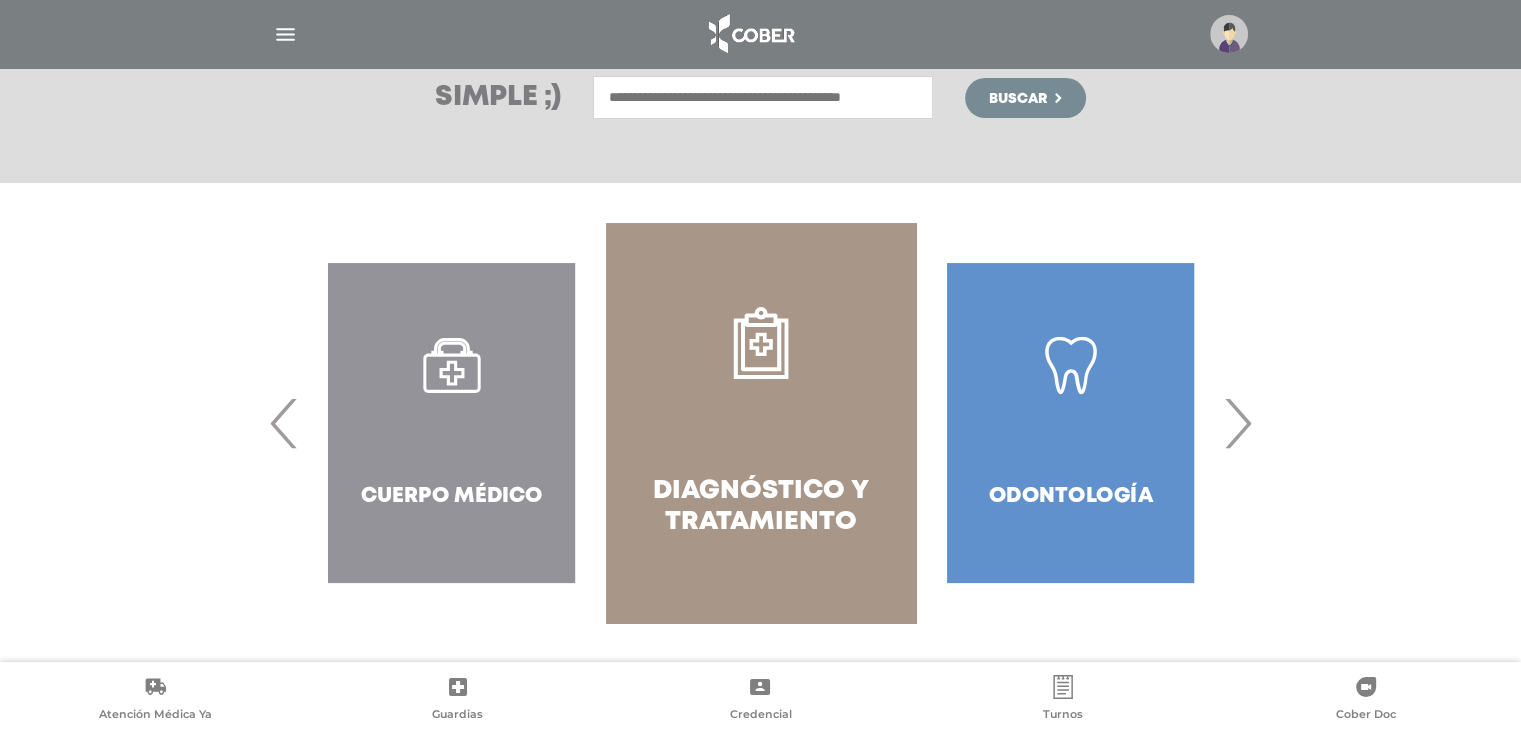 click on "Diagnóstico y Tratamiento" at bounding box center [760, 423] 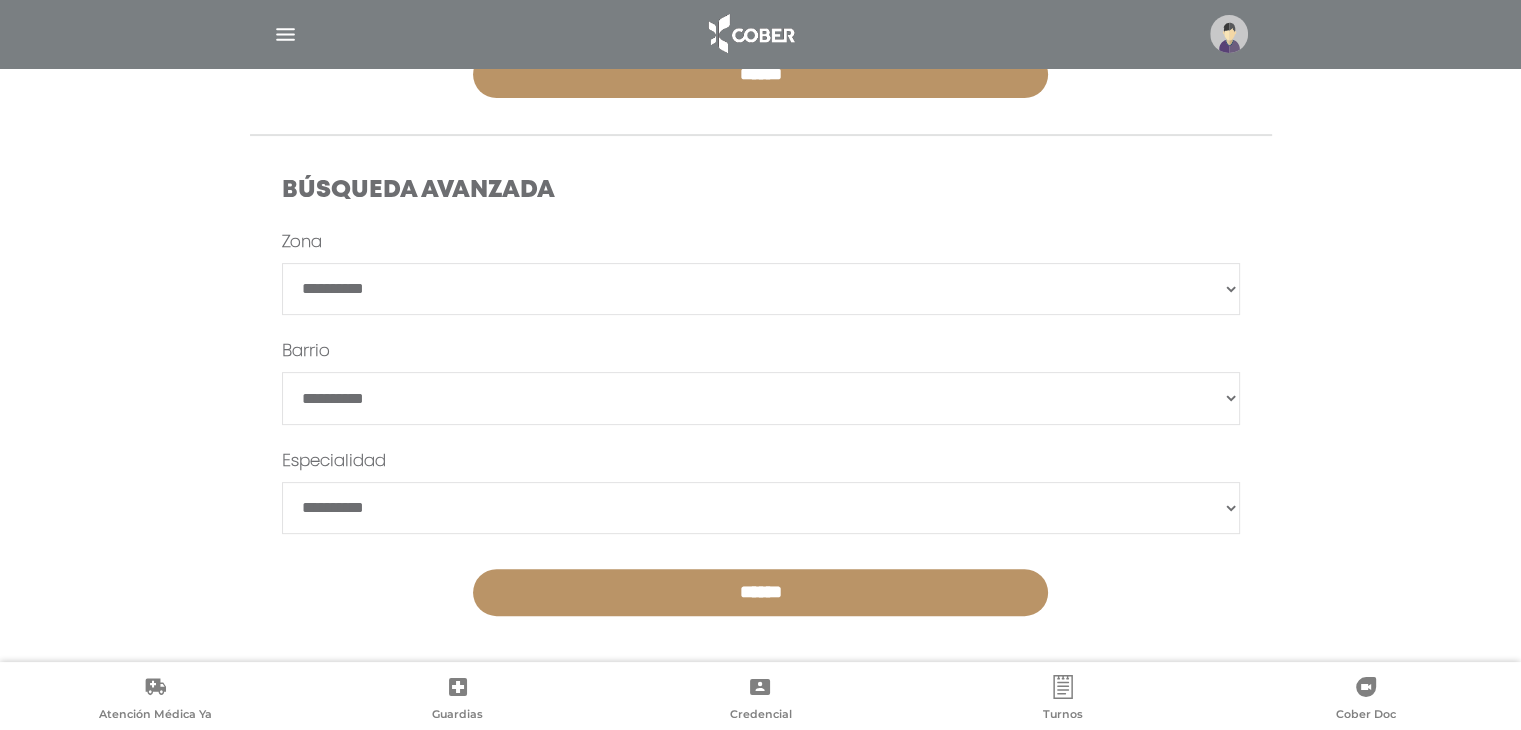 scroll, scrollTop: 520, scrollLeft: 0, axis: vertical 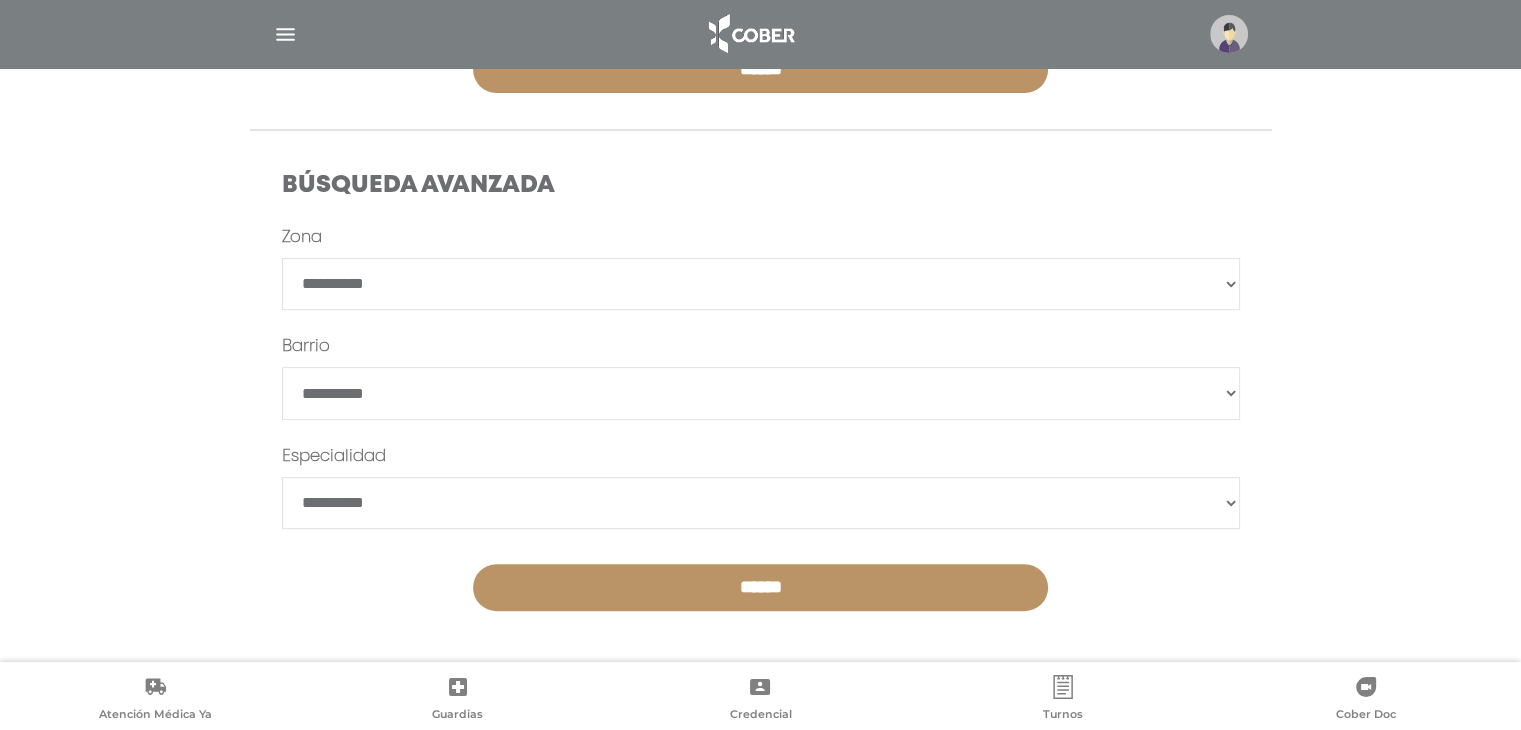 click on "**********" at bounding box center (761, 503) 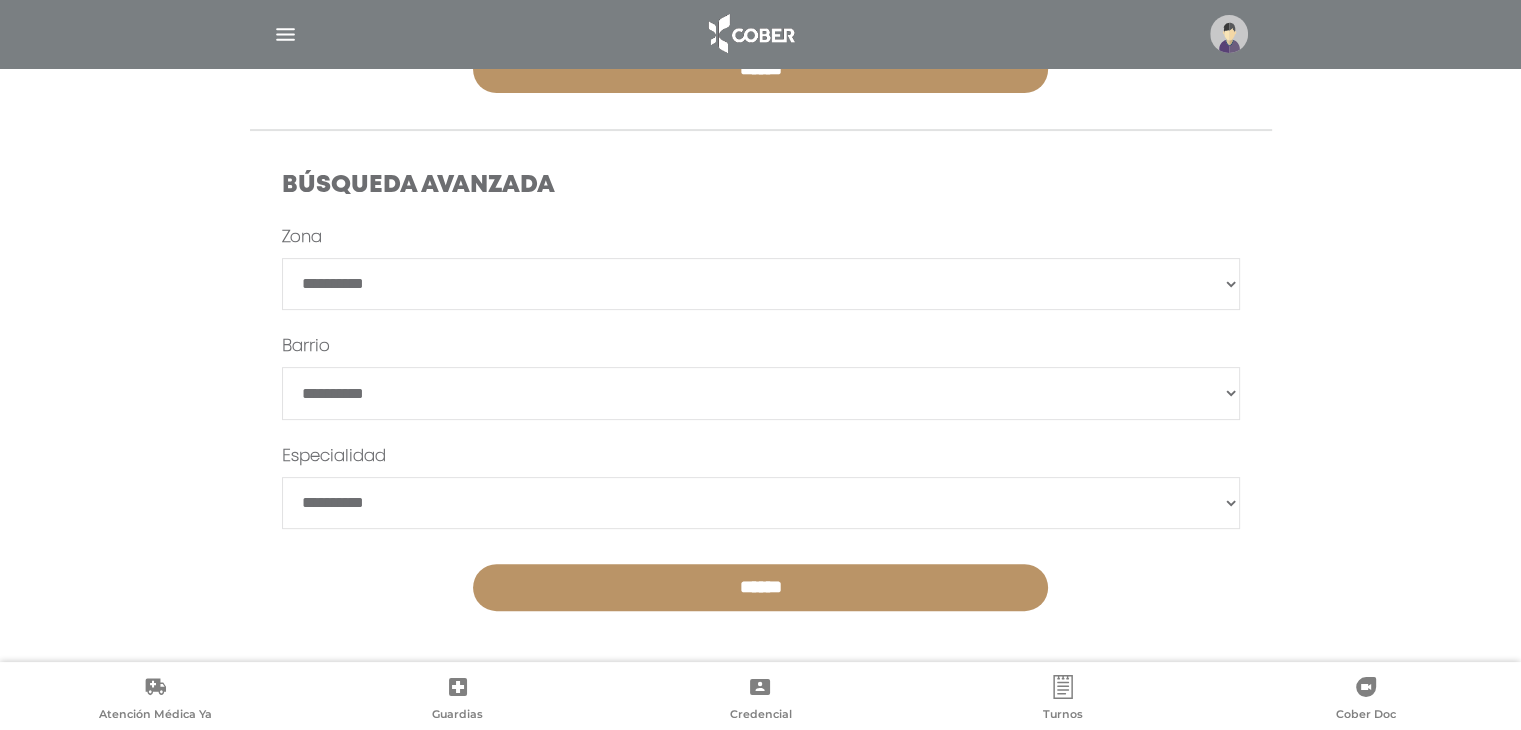 click on "**********" at bounding box center [761, 503] 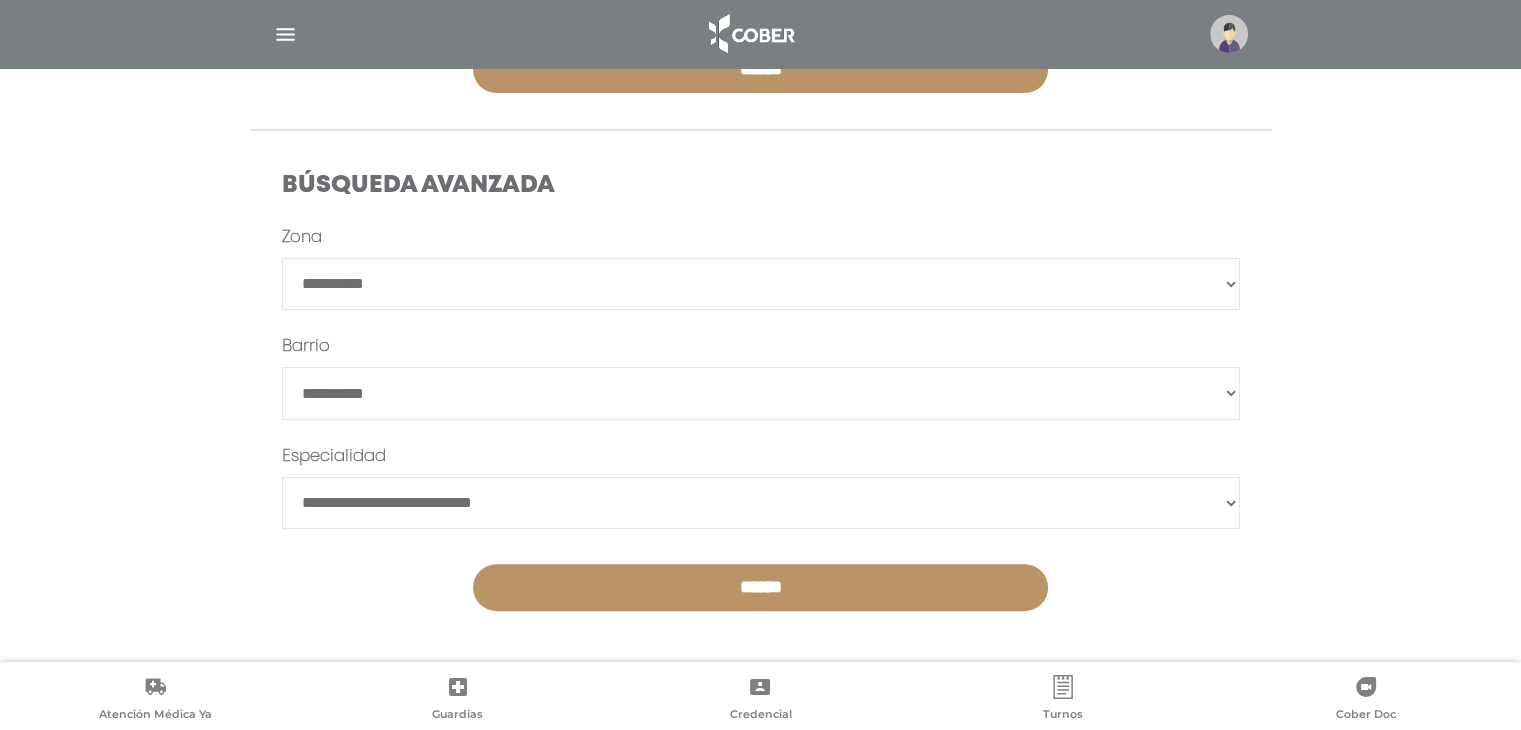 click on "******" at bounding box center (760, 587) 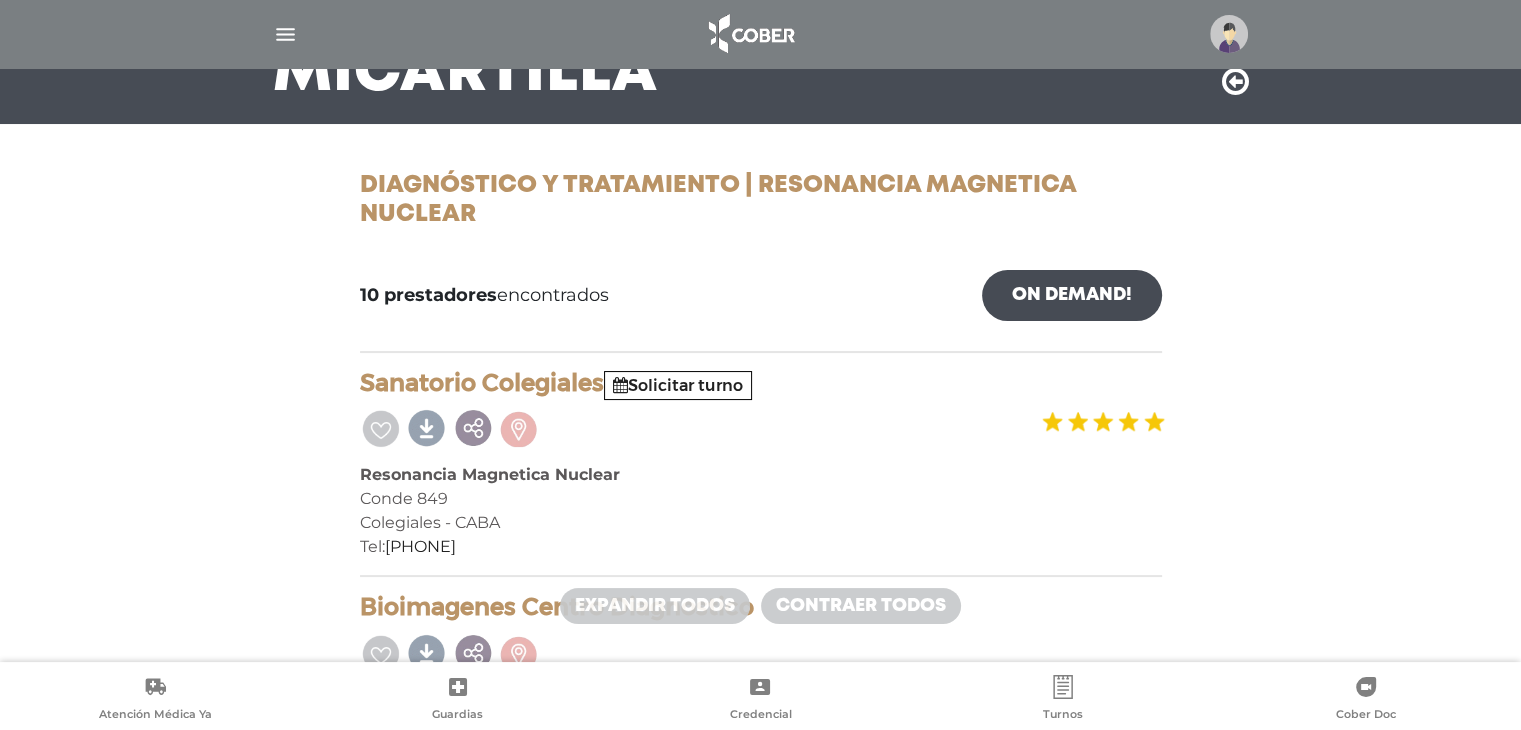 scroll, scrollTop: 0, scrollLeft: 0, axis: both 